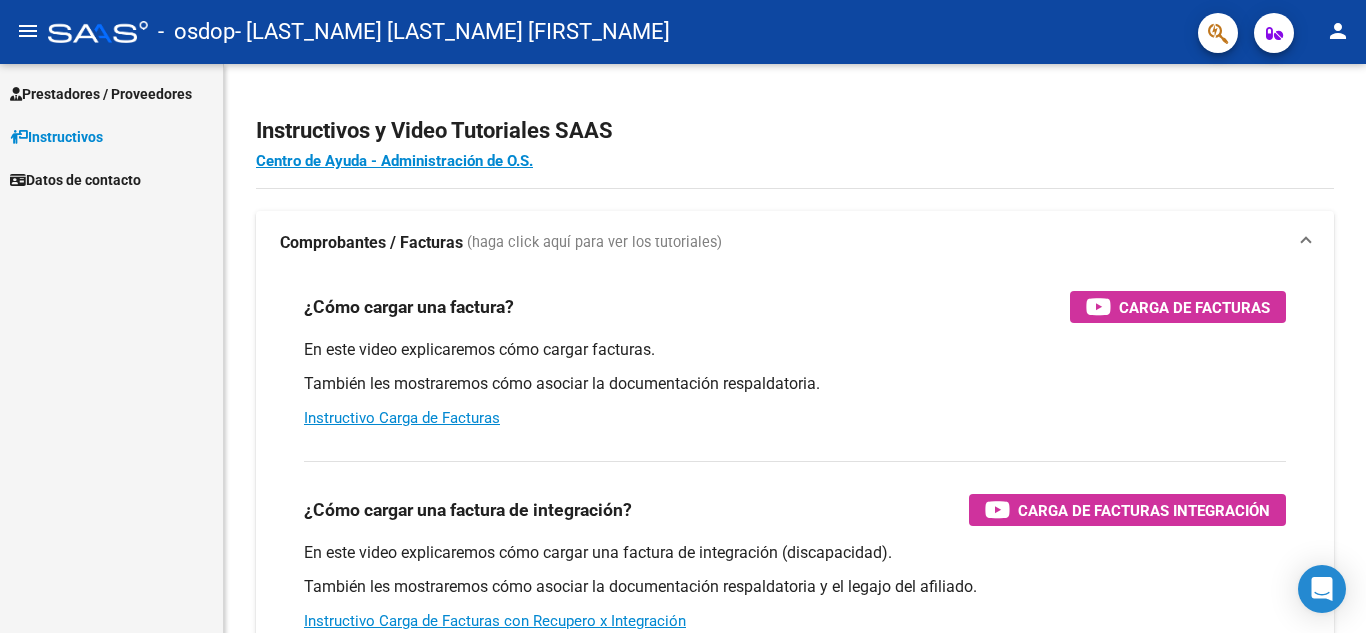 scroll, scrollTop: 0, scrollLeft: 0, axis: both 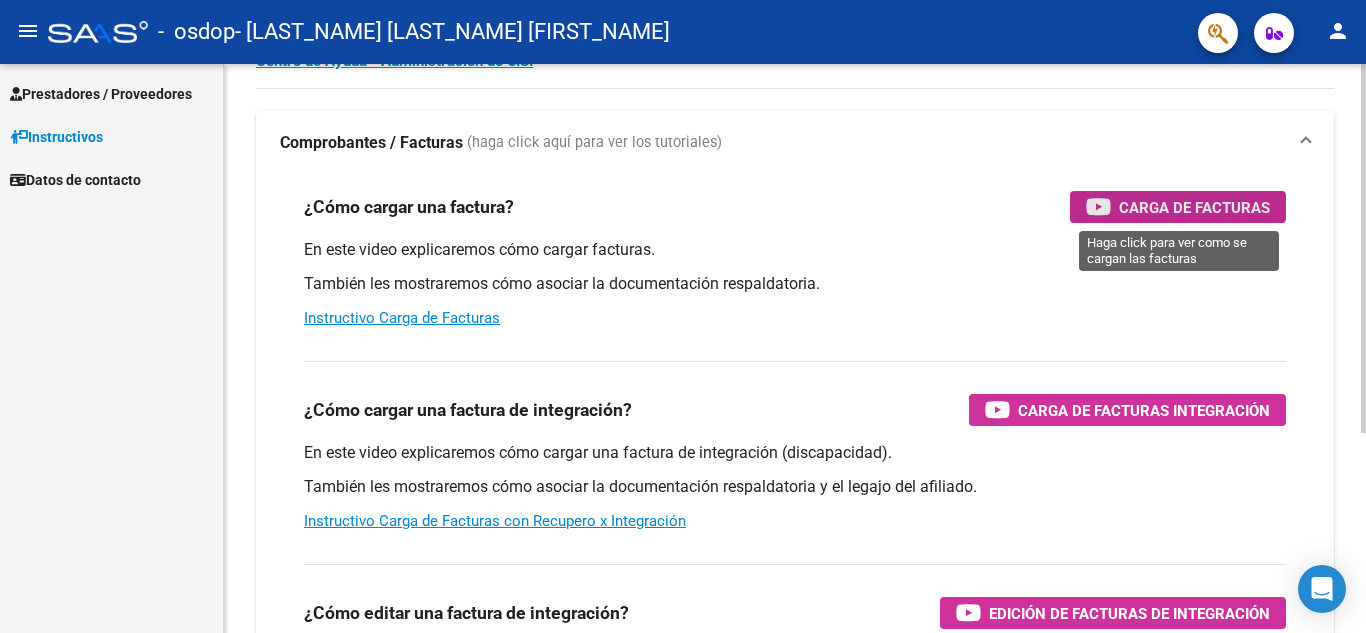 click on "Carga de Facturas" at bounding box center (1194, 207) 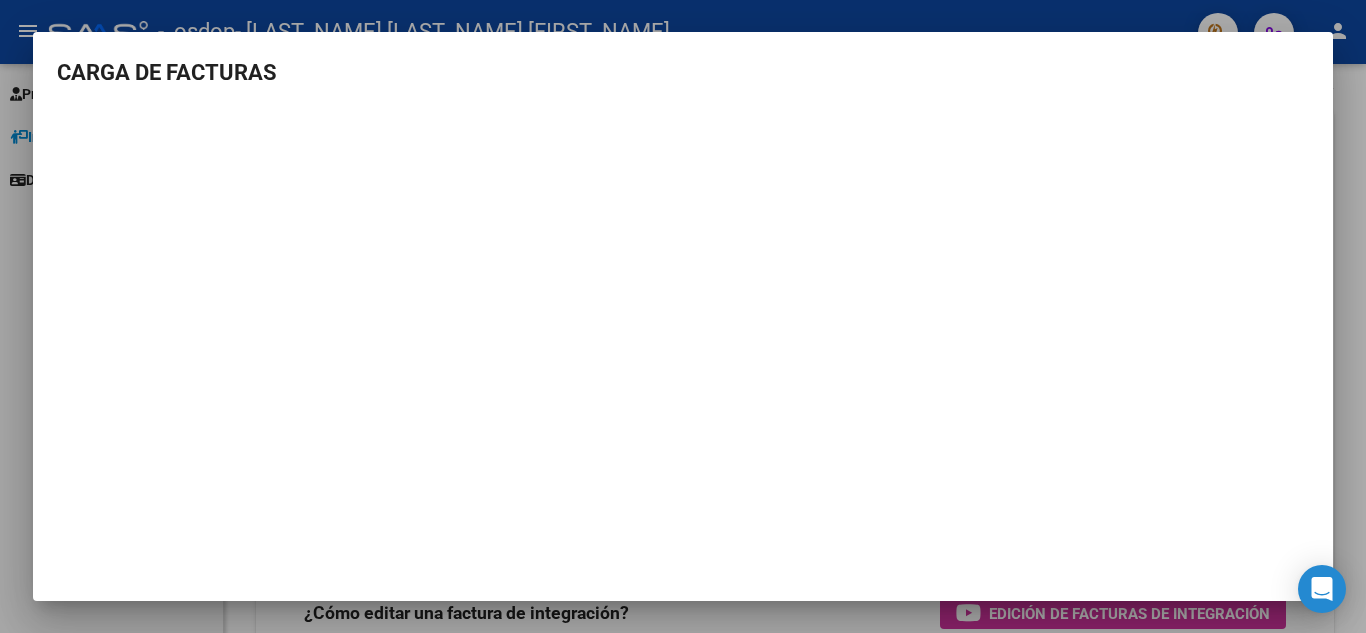 click at bounding box center (683, 316) 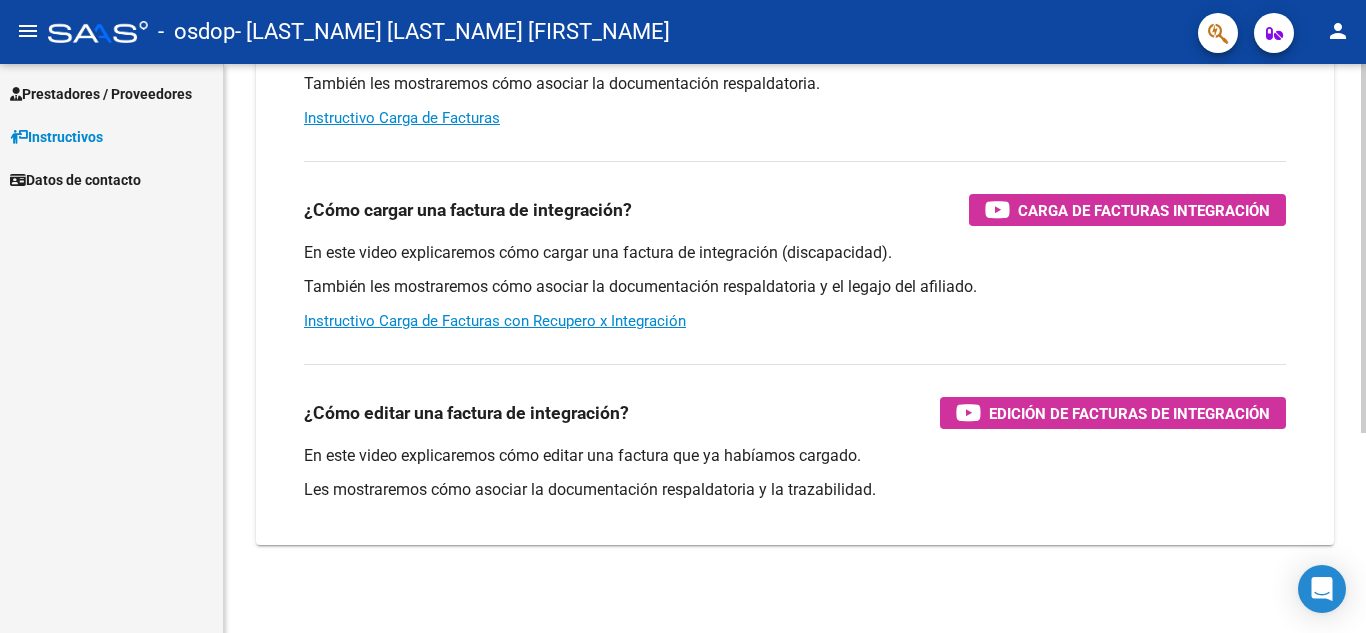 scroll, scrollTop: 308, scrollLeft: 0, axis: vertical 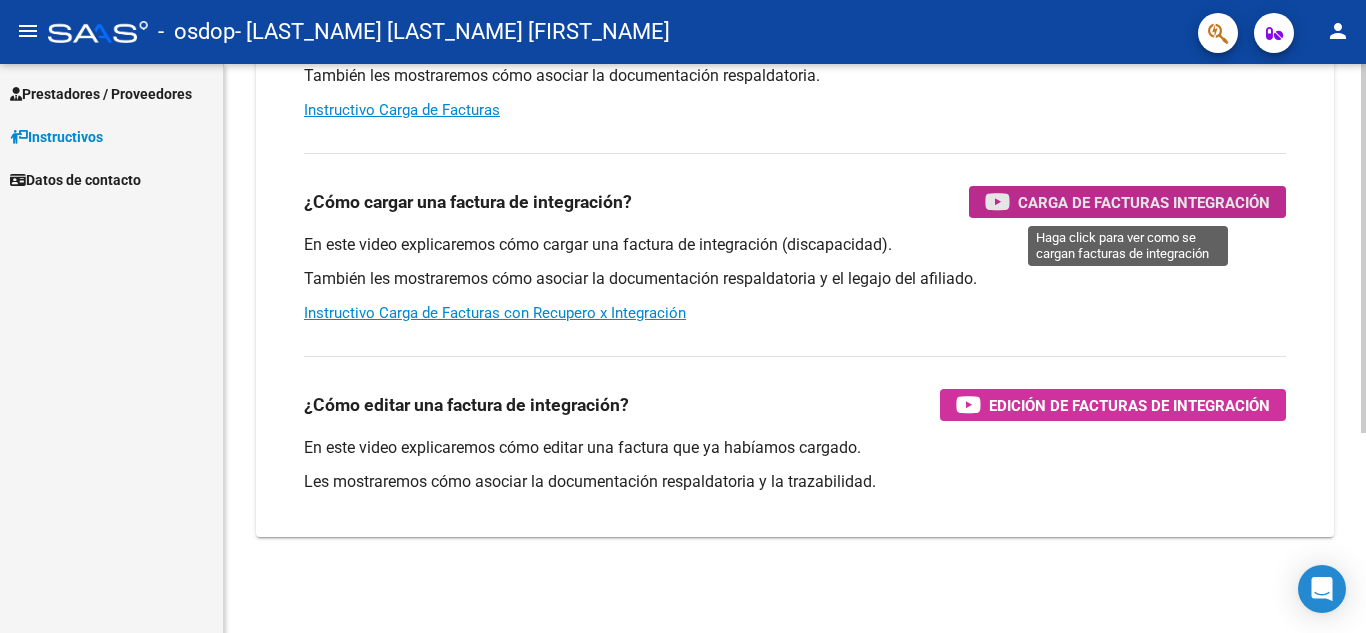 click on "Carga de Facturas Integración" at bounding box center [1144, 202] 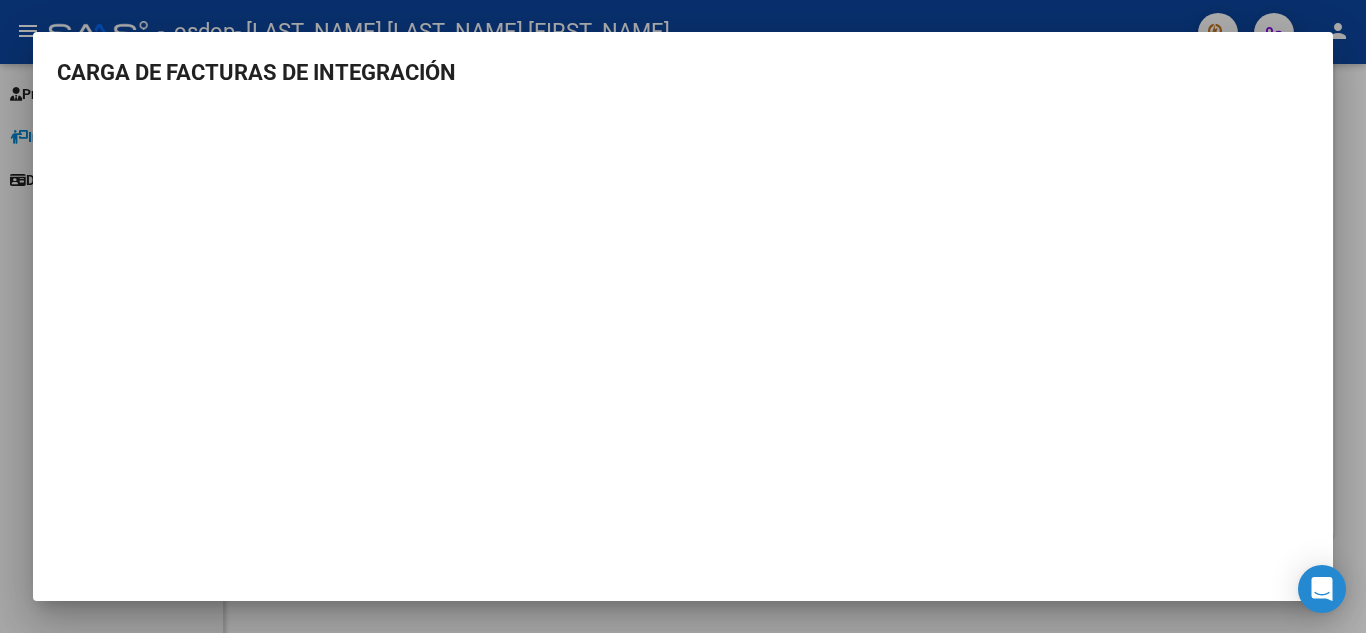 click on "CARGA DE FACTURAS DE INTEGRACIÓN" at bounding box center [683, 309] 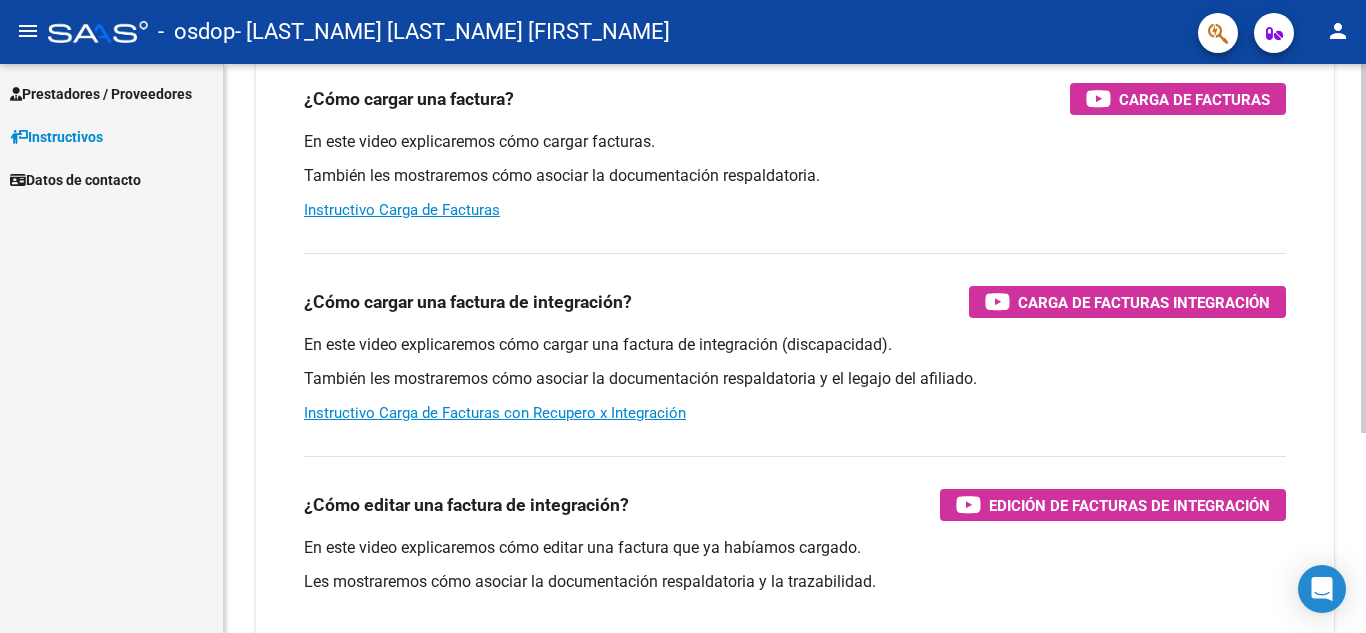 scroll, scrollTop: 308, scrollLeft: 0, axis: vertical 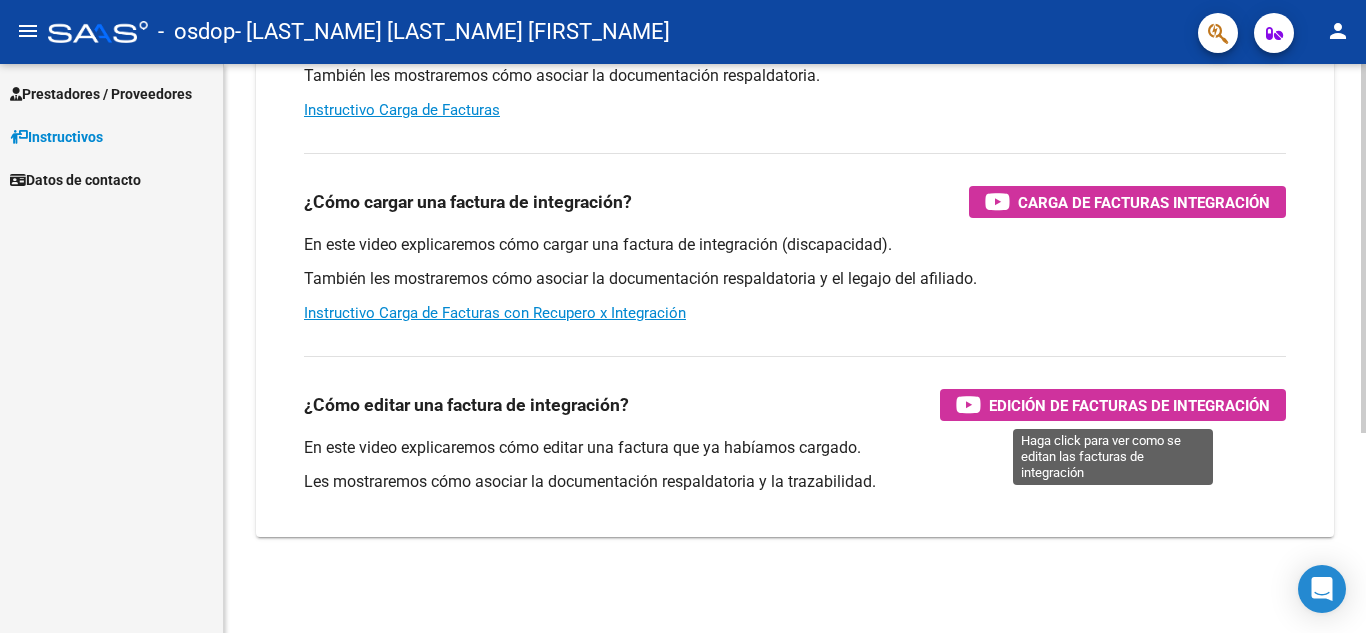 click on "Edición de Facturas de integración" at bounding box center [1129, 405] 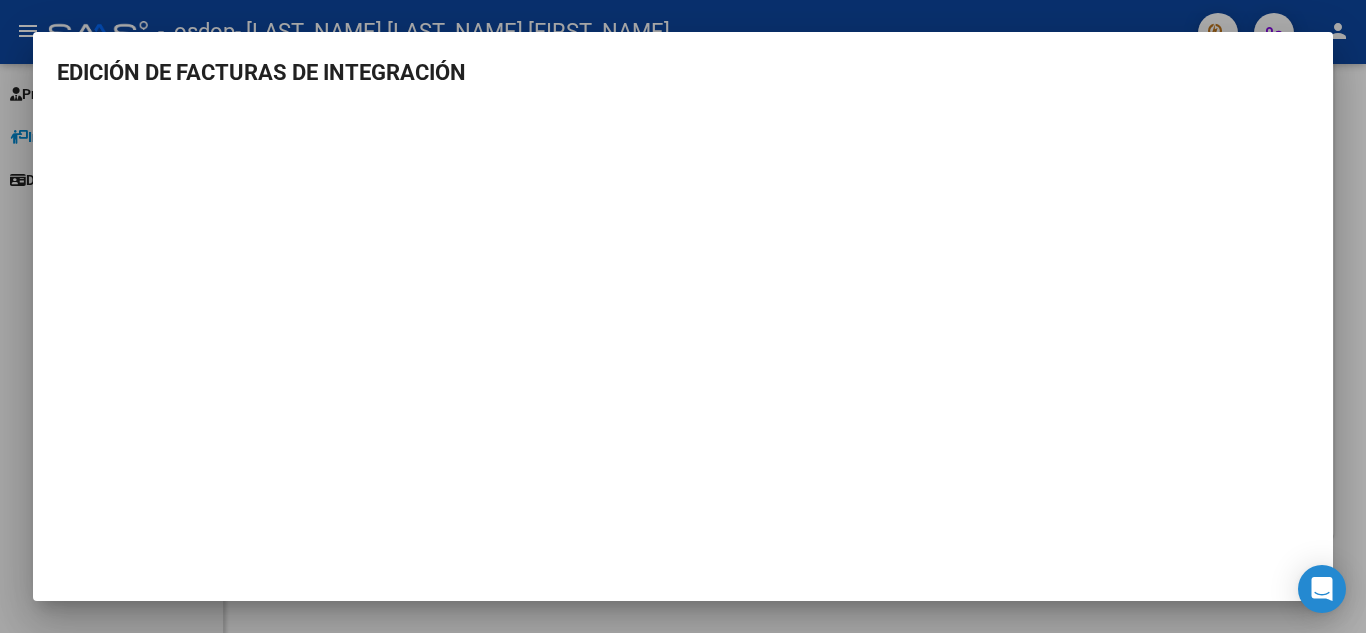 click at bounding box center [683, 316] 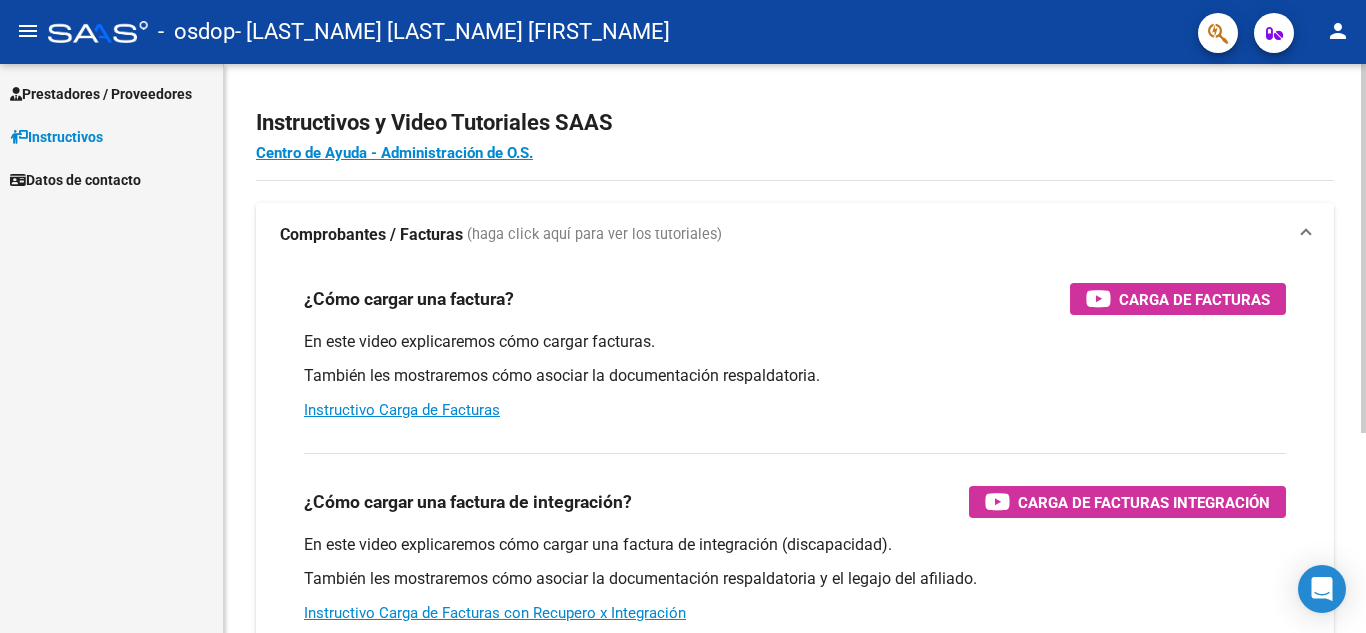 scroll, scrollTop: 0, scrollLeft: 0, axis: both 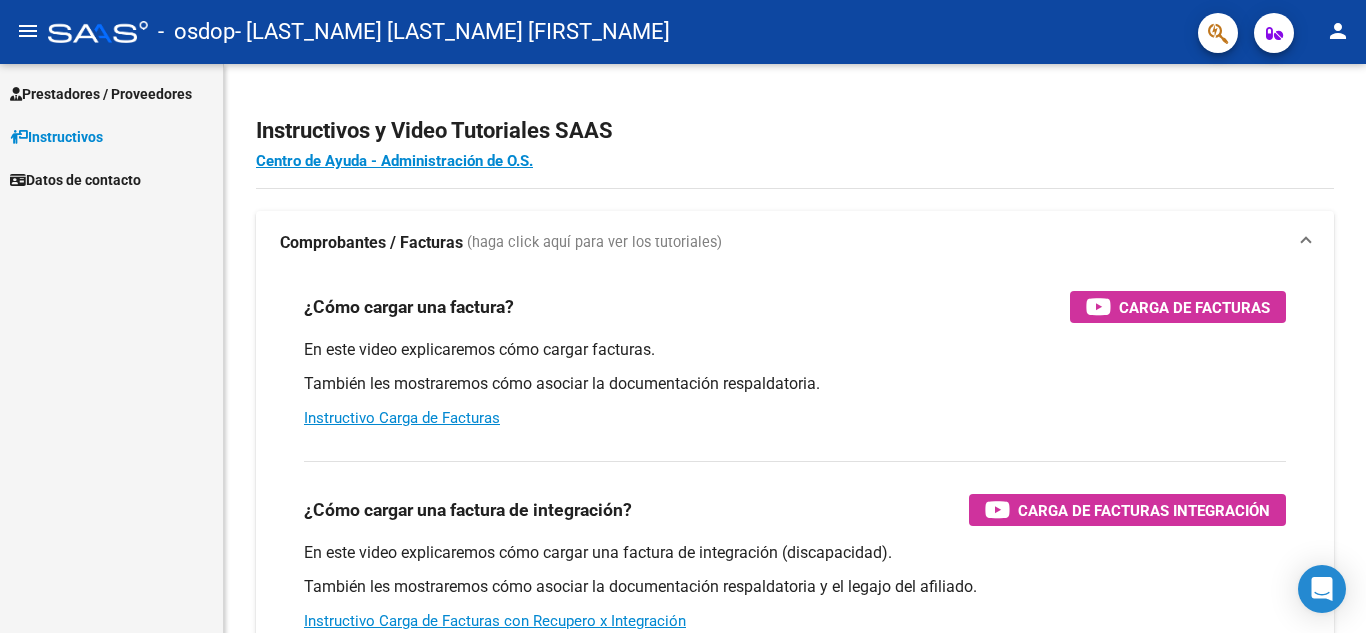 click on "Prestadores / Proveedores" at bounding box center [101, 94] 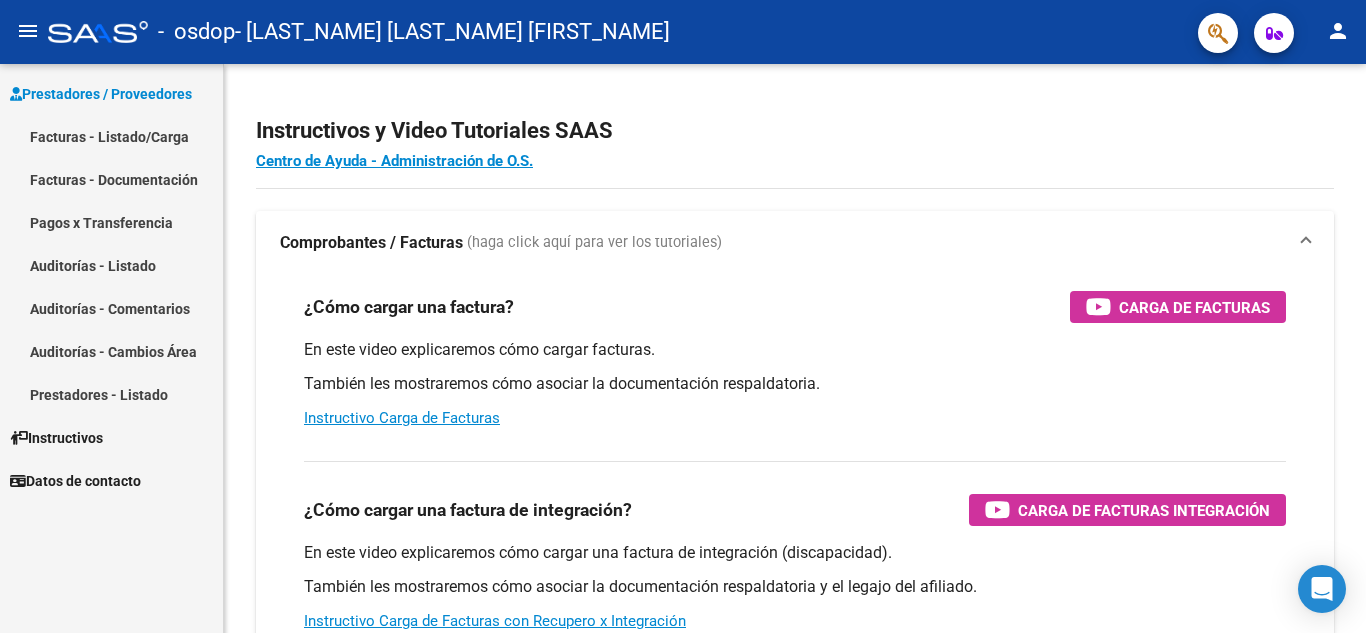 click on "Facturas - Listado/Carga" at bounding box center [111, 136] 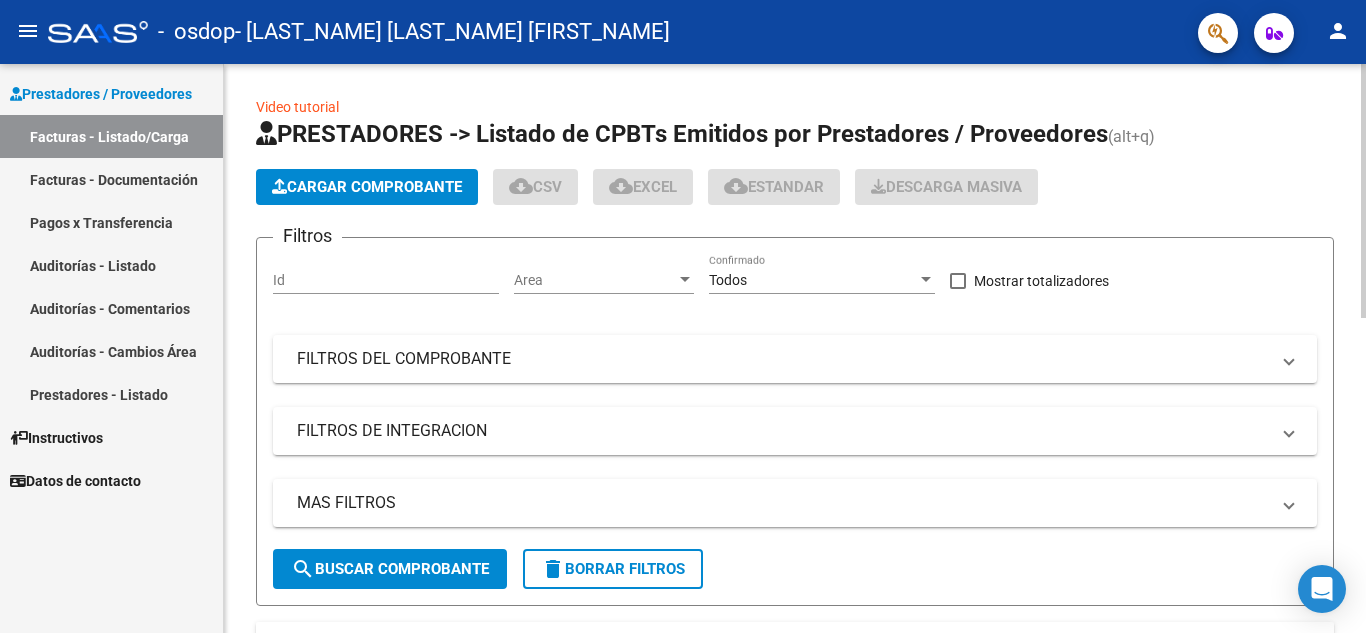 click on "Cargar Comprobante" 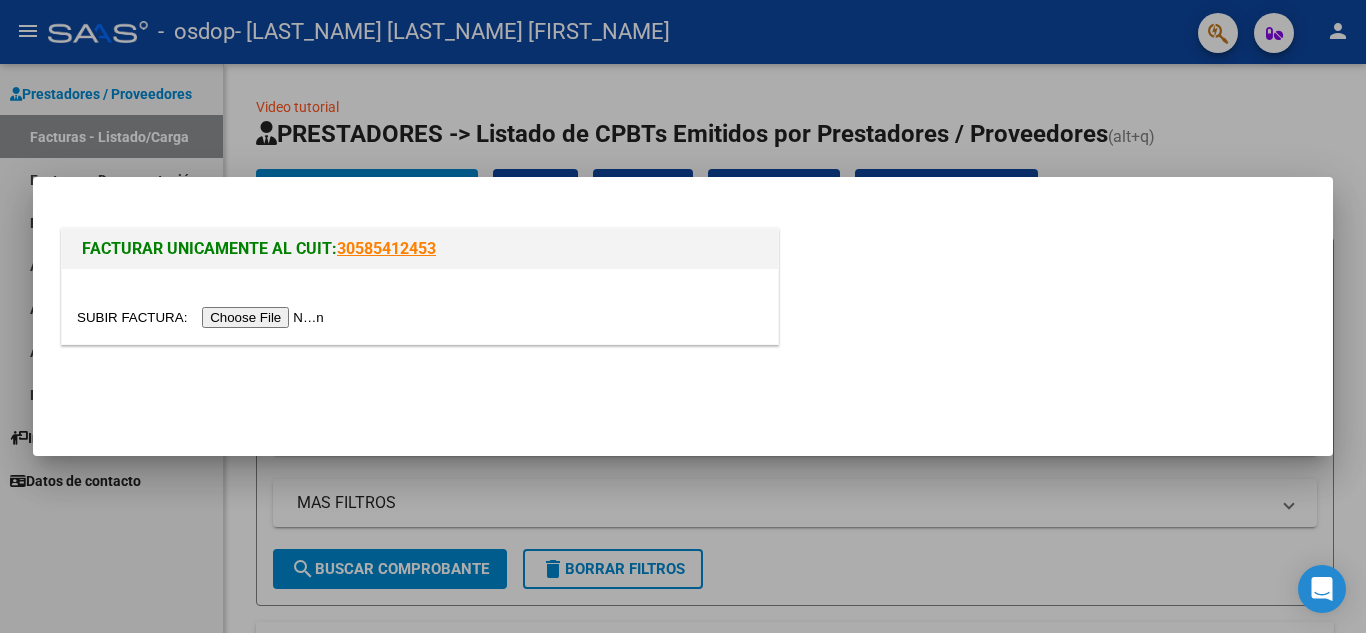 click at bounding box center [203, 317] 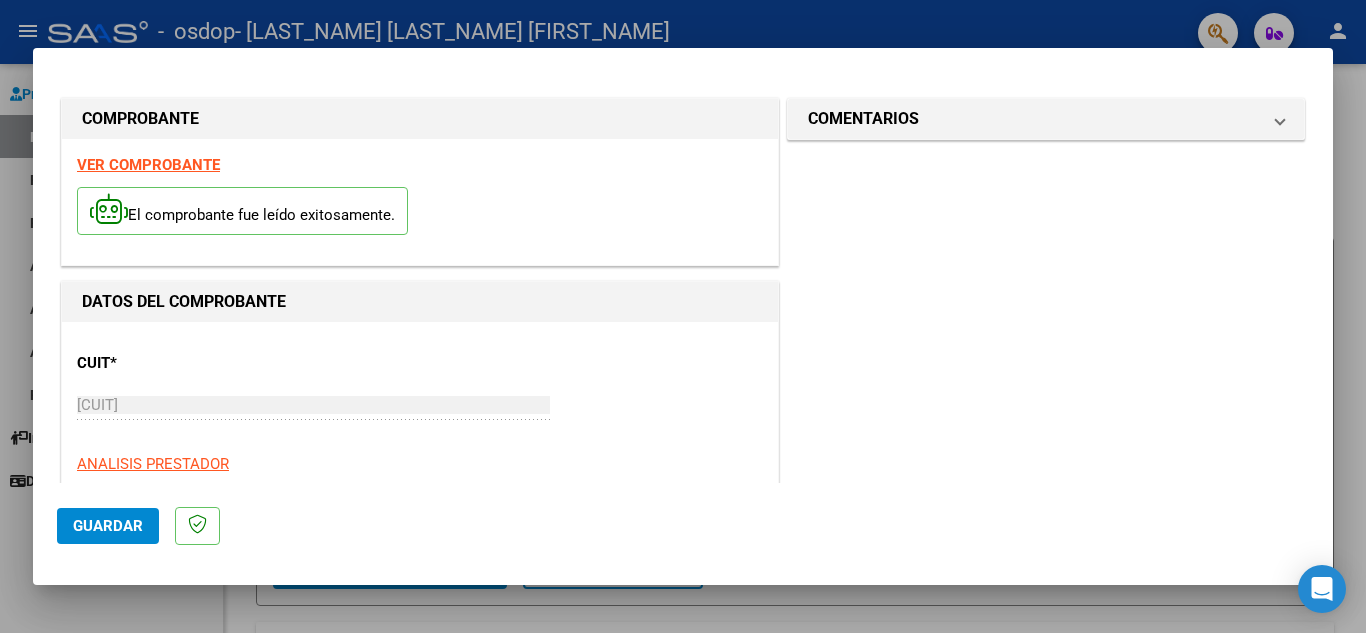 scroll, scrollTop: 100, scrollLeft: 0, axis: vertical 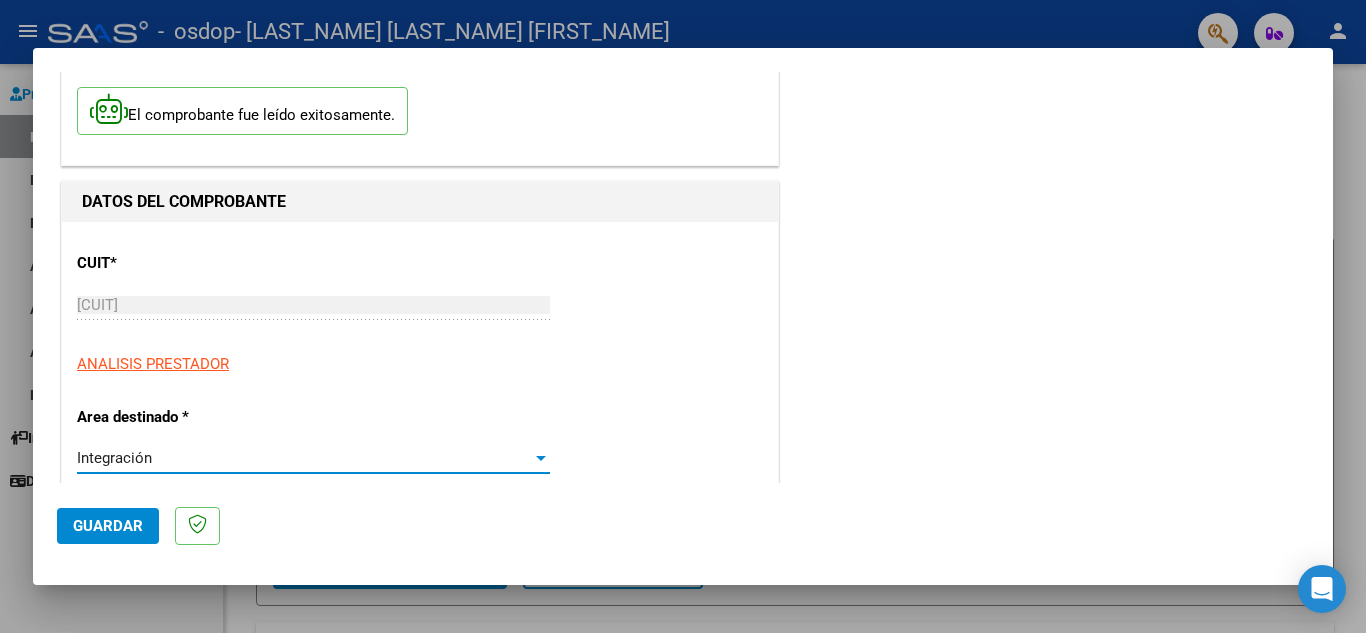 click at bounding box center [541, 458] 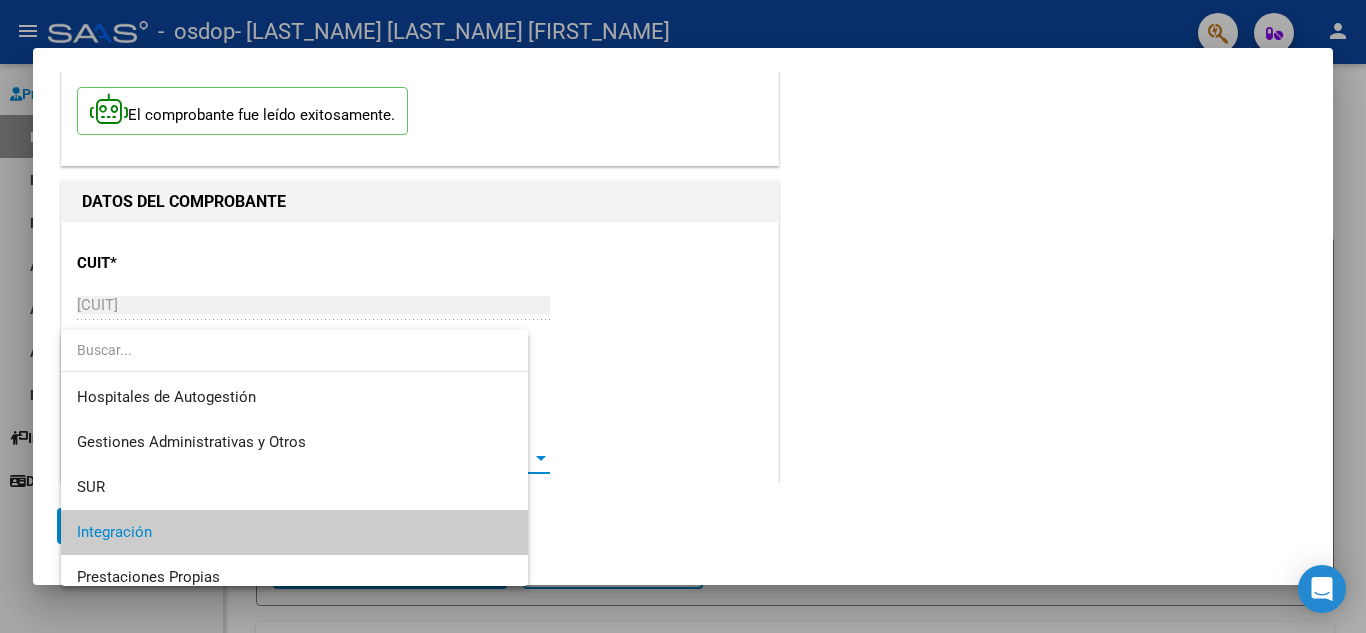scroll, scrollTop: 75, scrollLeft: 0, axis: vertical 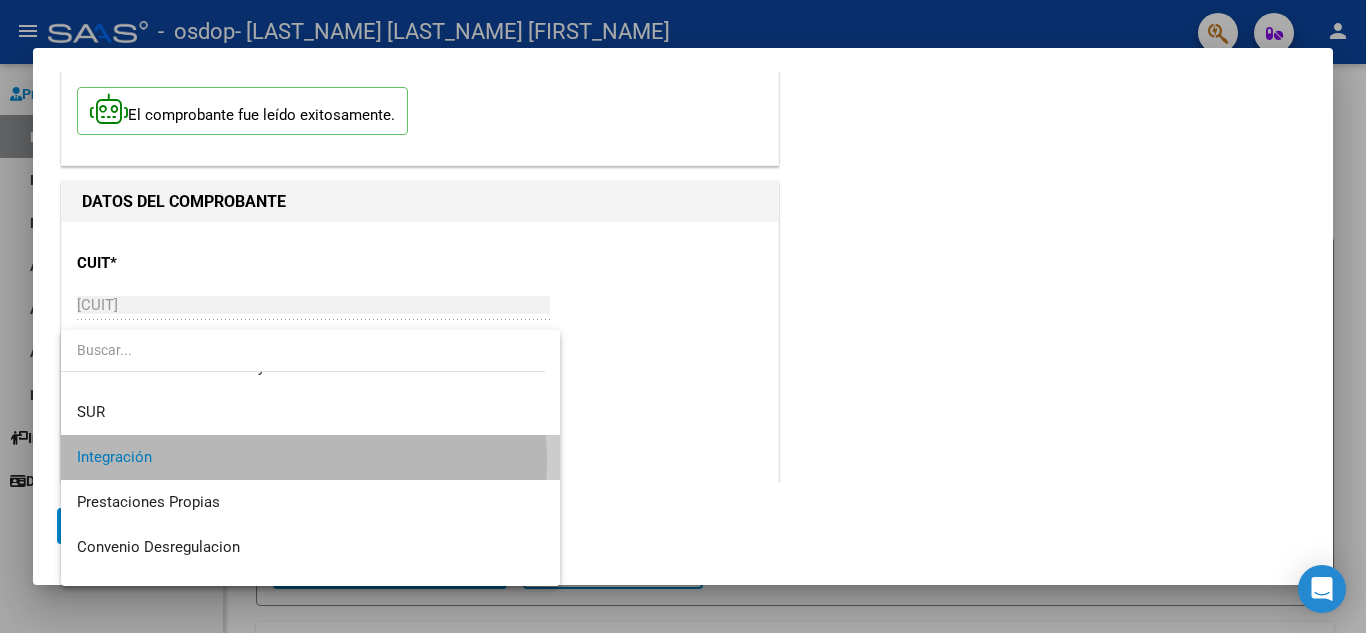 click on "Integración" at bounding box center (310, 457) 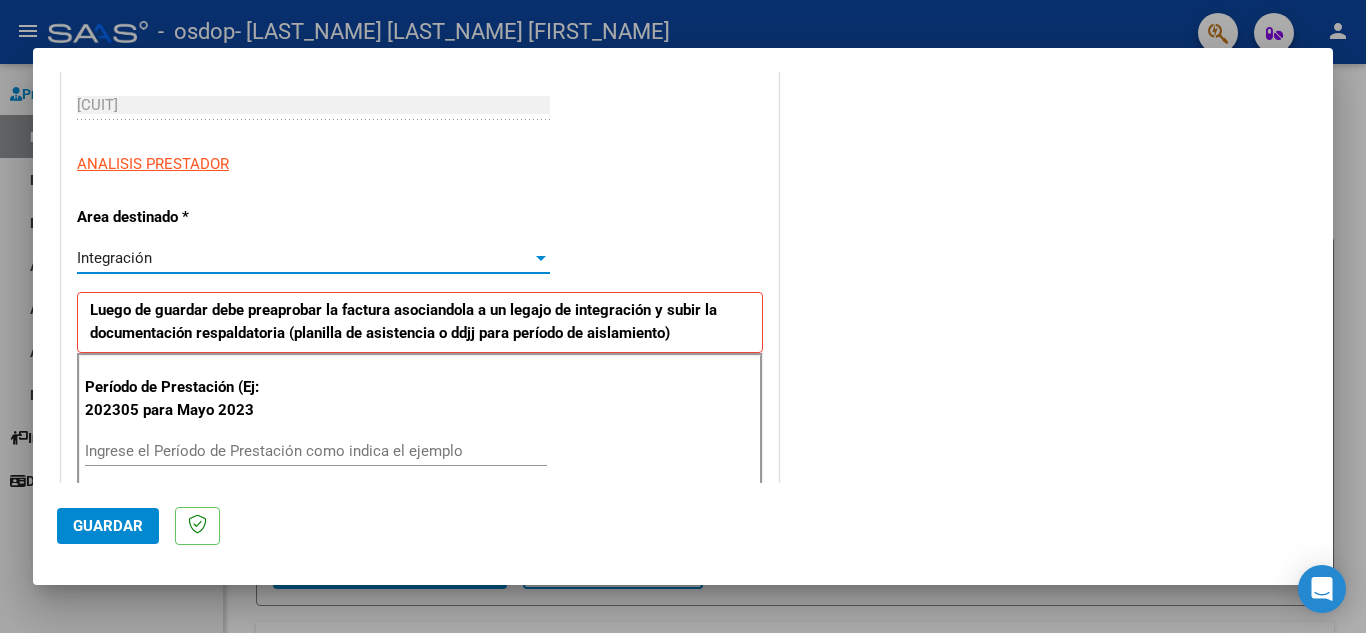 scroll, scrollTop: 400, scrollLeft: 0, axis: vertical 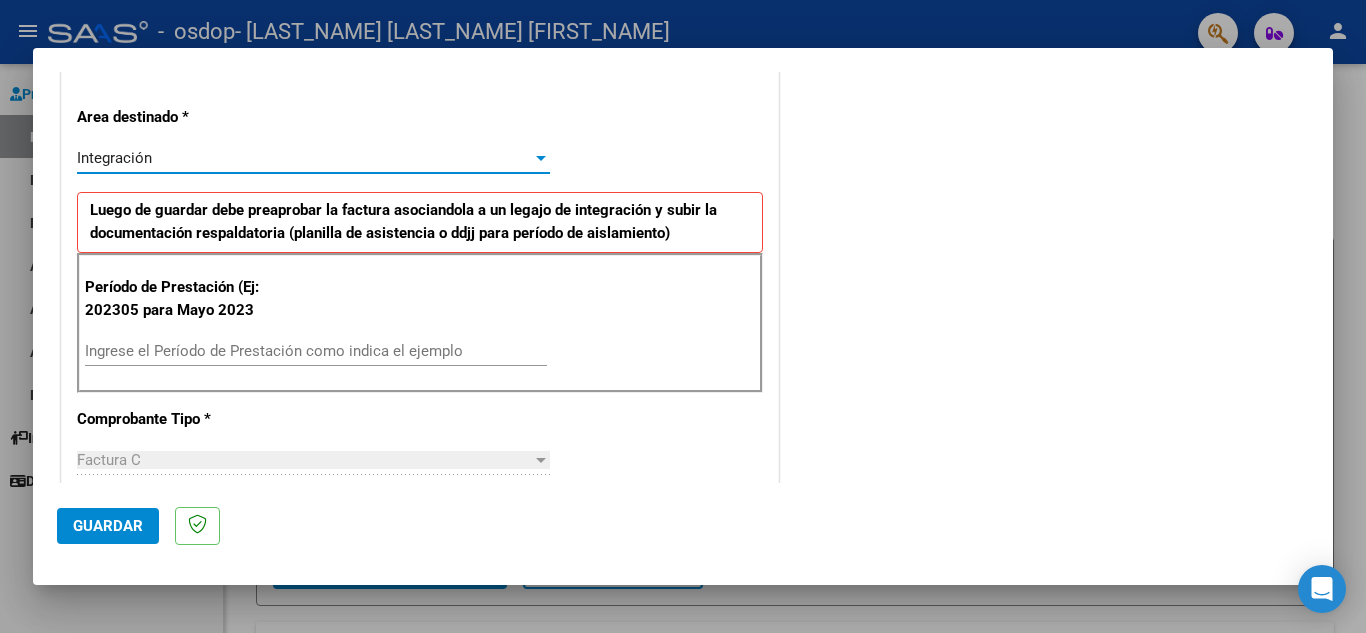 click on "Ingrese el Período de Prestación como indica el ejemplo" at bounding box center (316, 351) 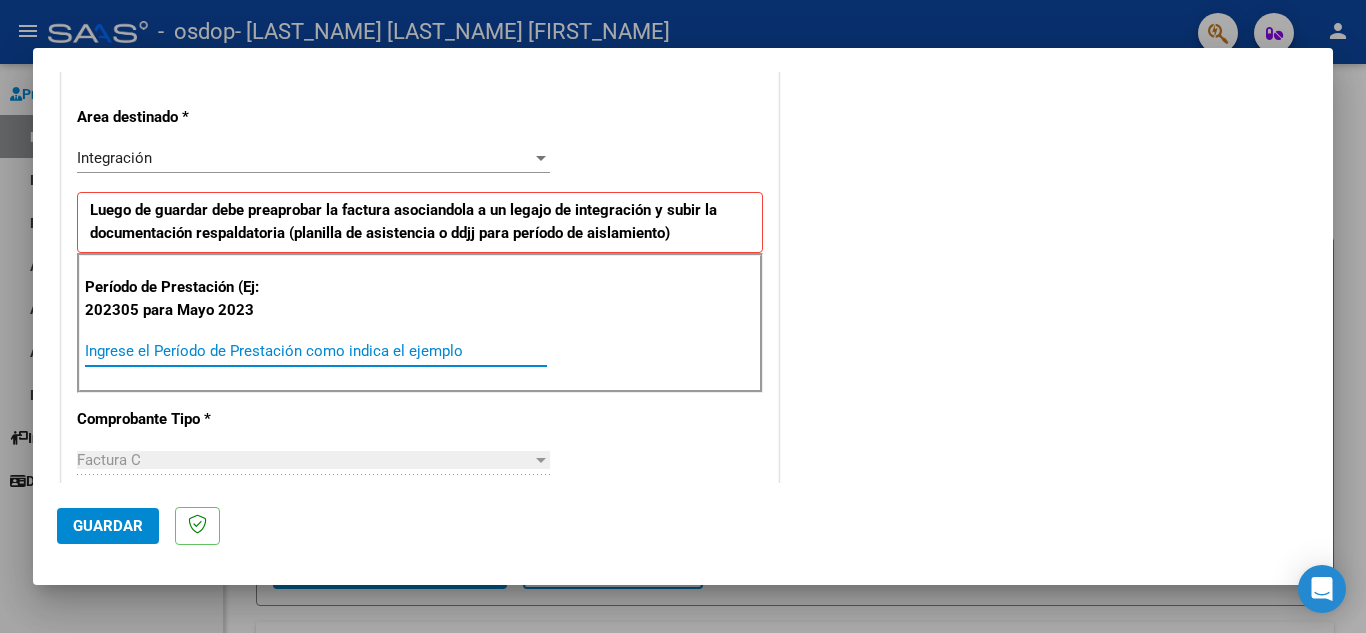 click on "Ingrese el Período de Prestación como indica el ejemplo" at bounding box center [316, 351] 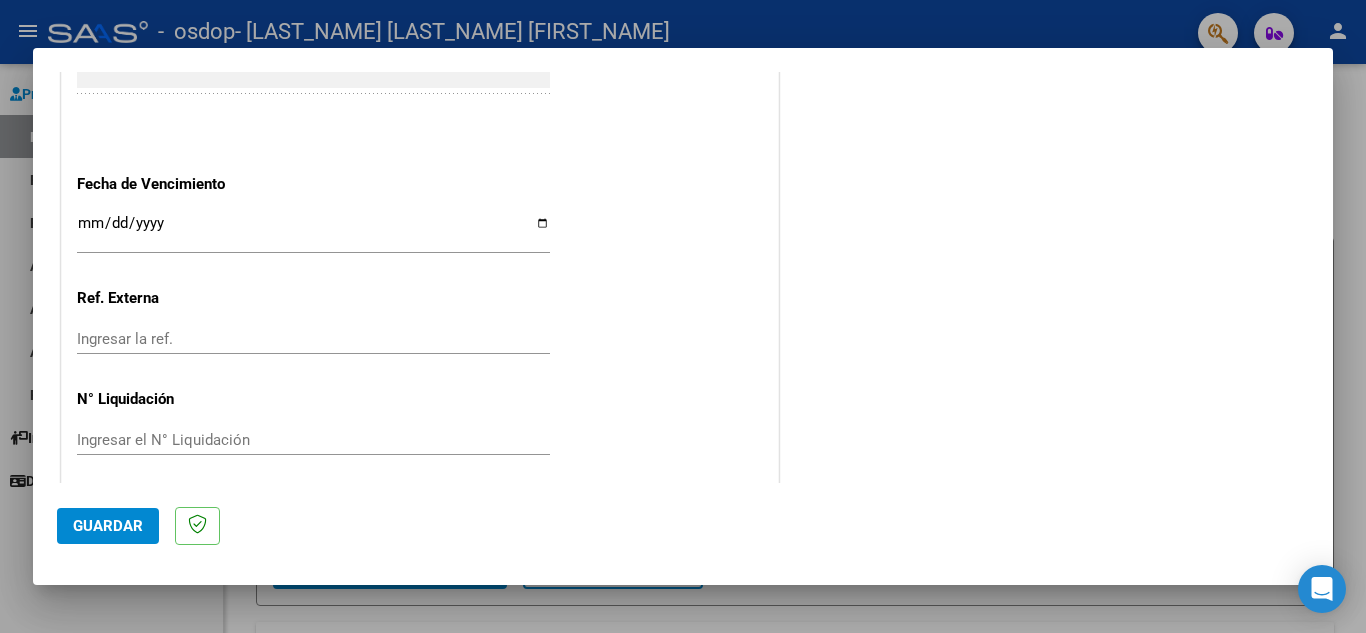 scroll, scrollTop: 1311, scrollLeft: 0, axis: vertical 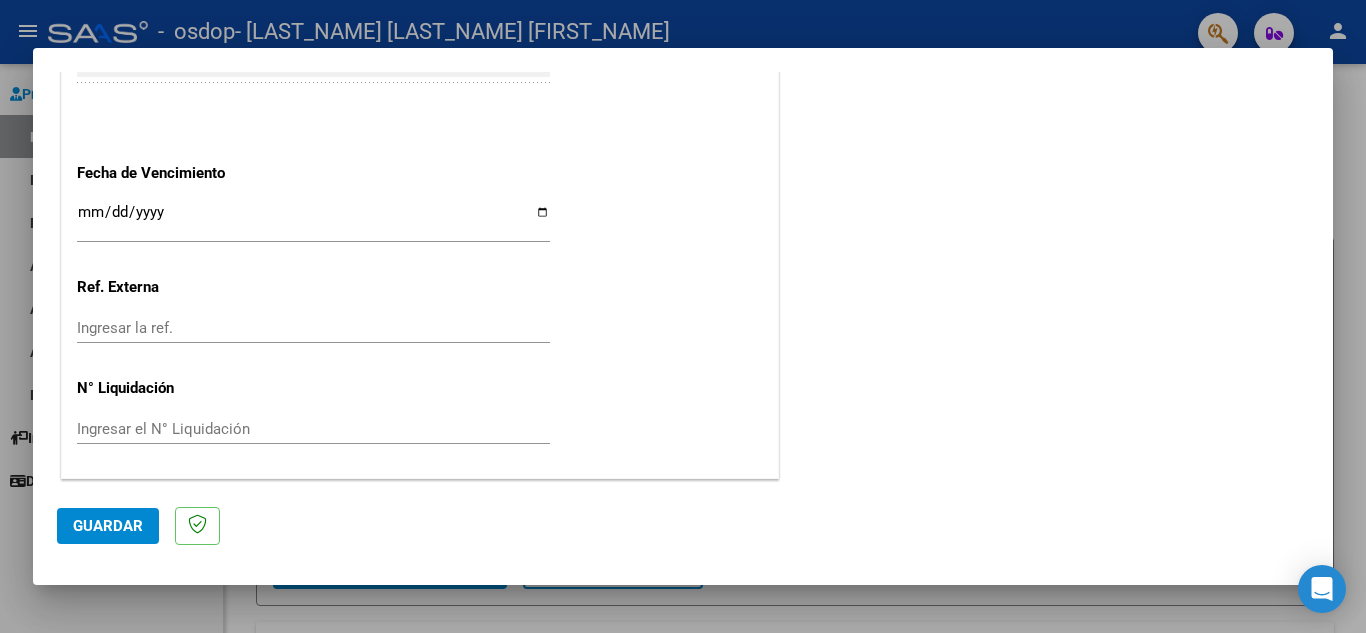 type on "202507" 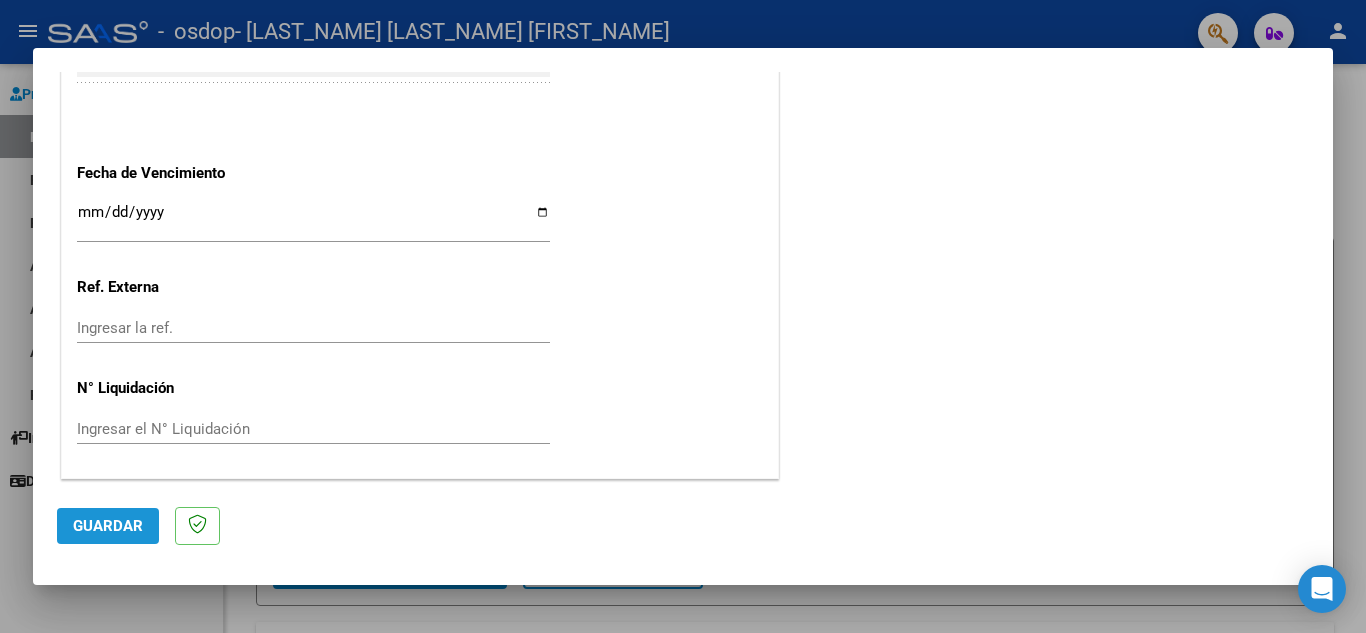 click on "Guardar" 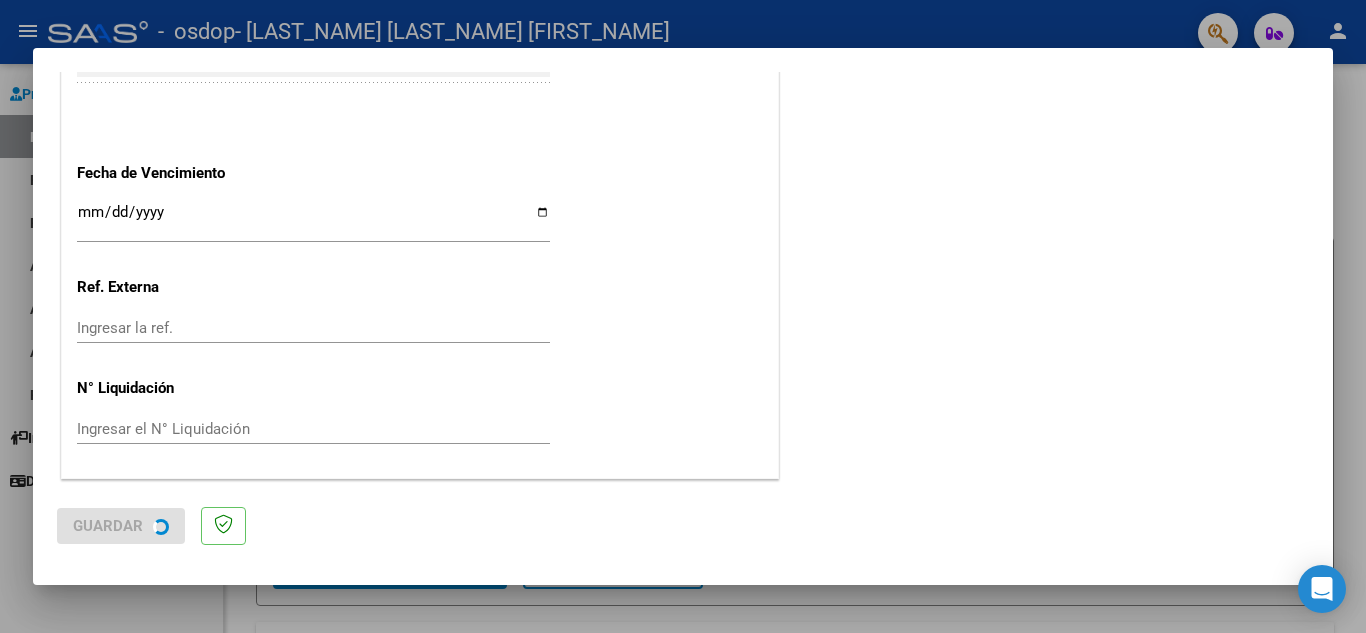 scroll, scrollTop: 0, scrollLeft: 0, axis: both 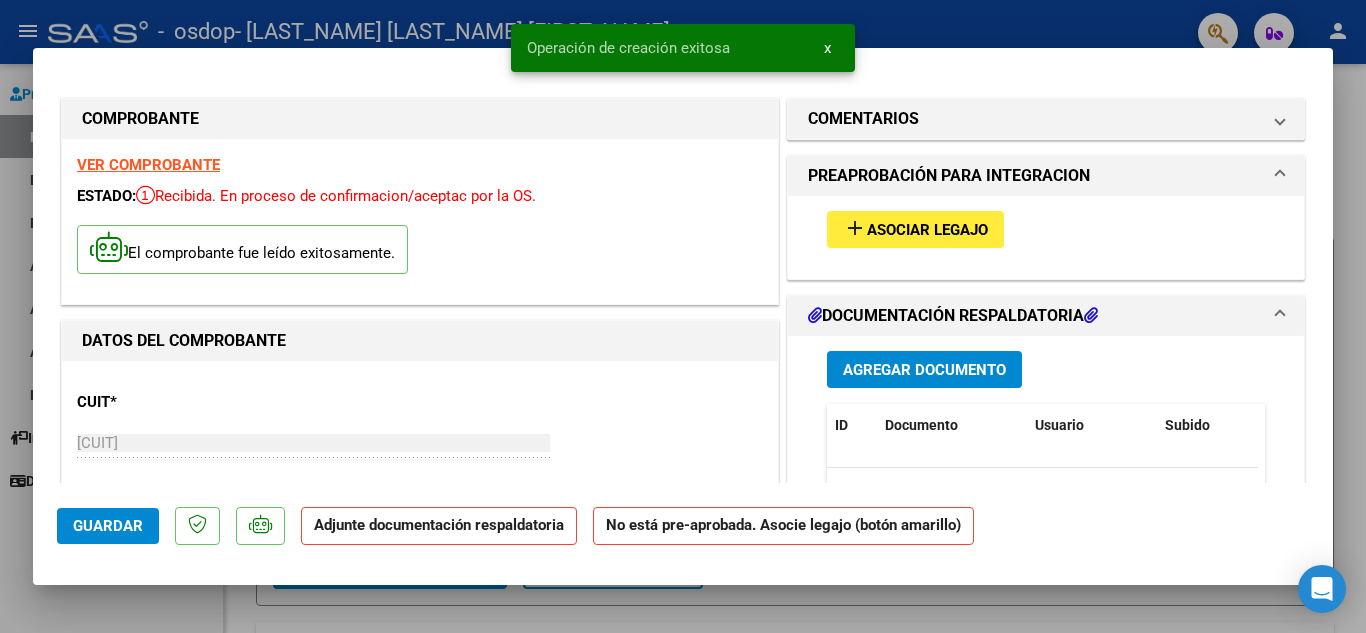 click on "Asociar Legajo" at bounding box center (927, 230) 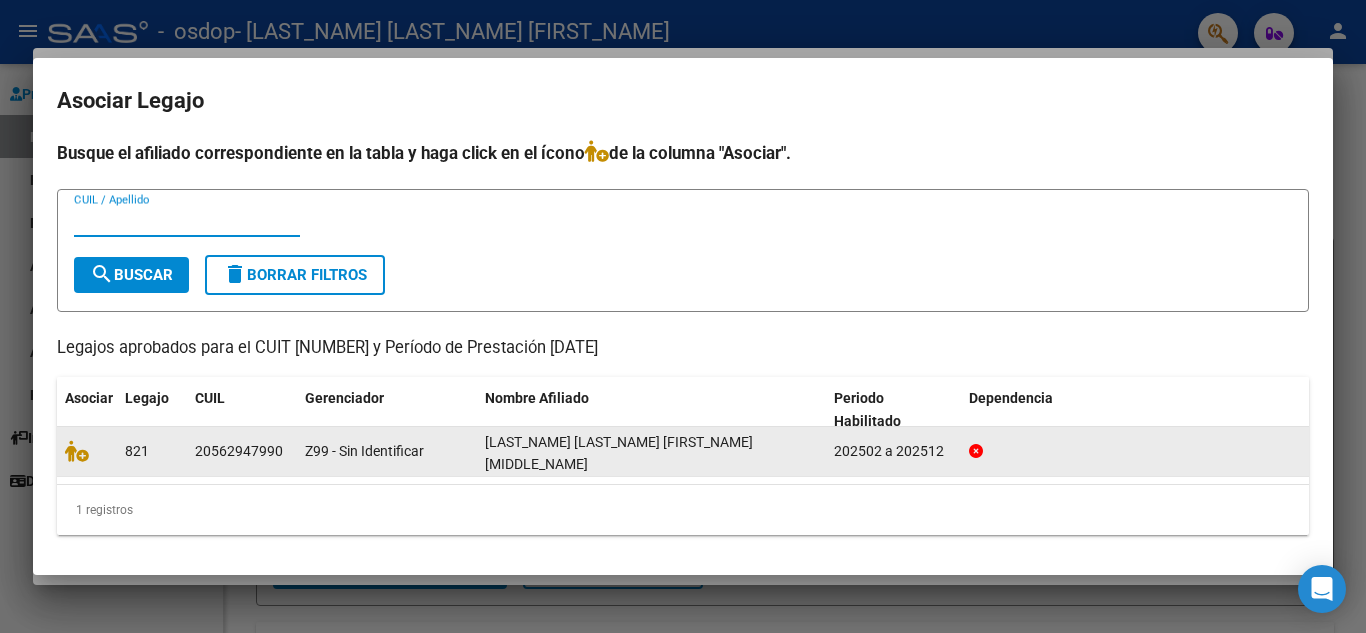 click on "[LAST_NAME] [LAST_NAME] [FIRST_NAME] [MIDDLE_NAME]" 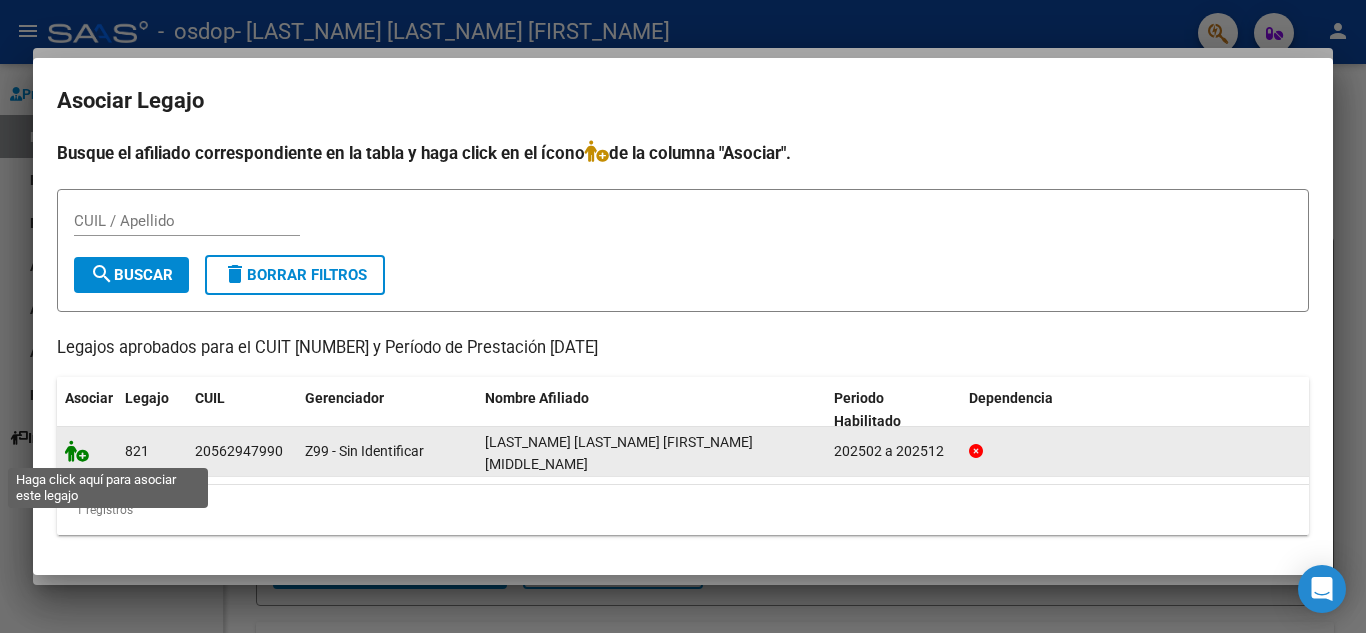 click 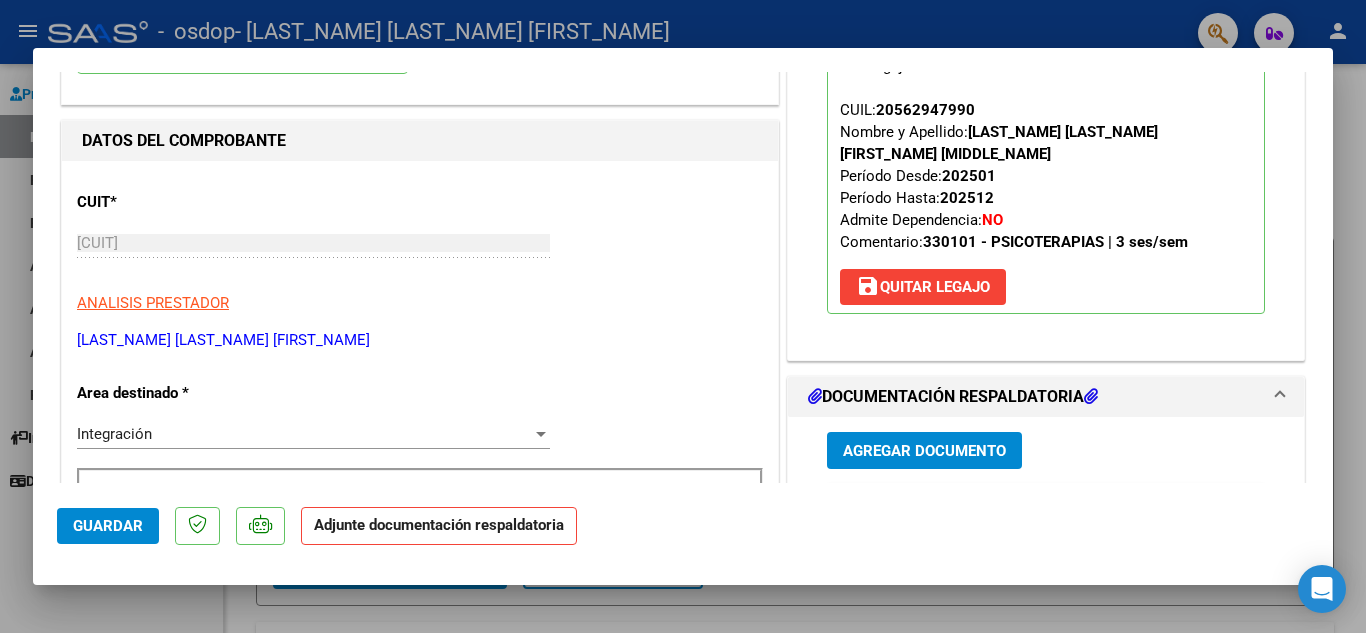 scroll, scrollTop: 300, scrollLeft: 0, axis: vertical 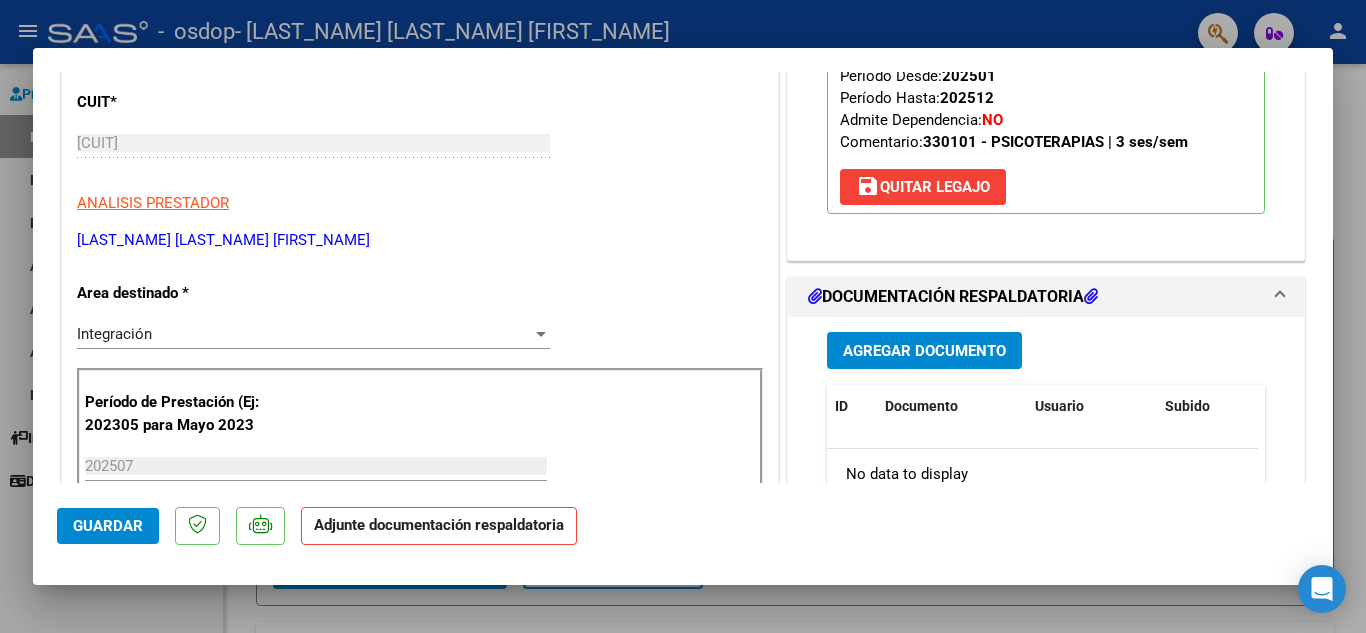 click on "Agregar Documento" at bounding box center (924, 351) 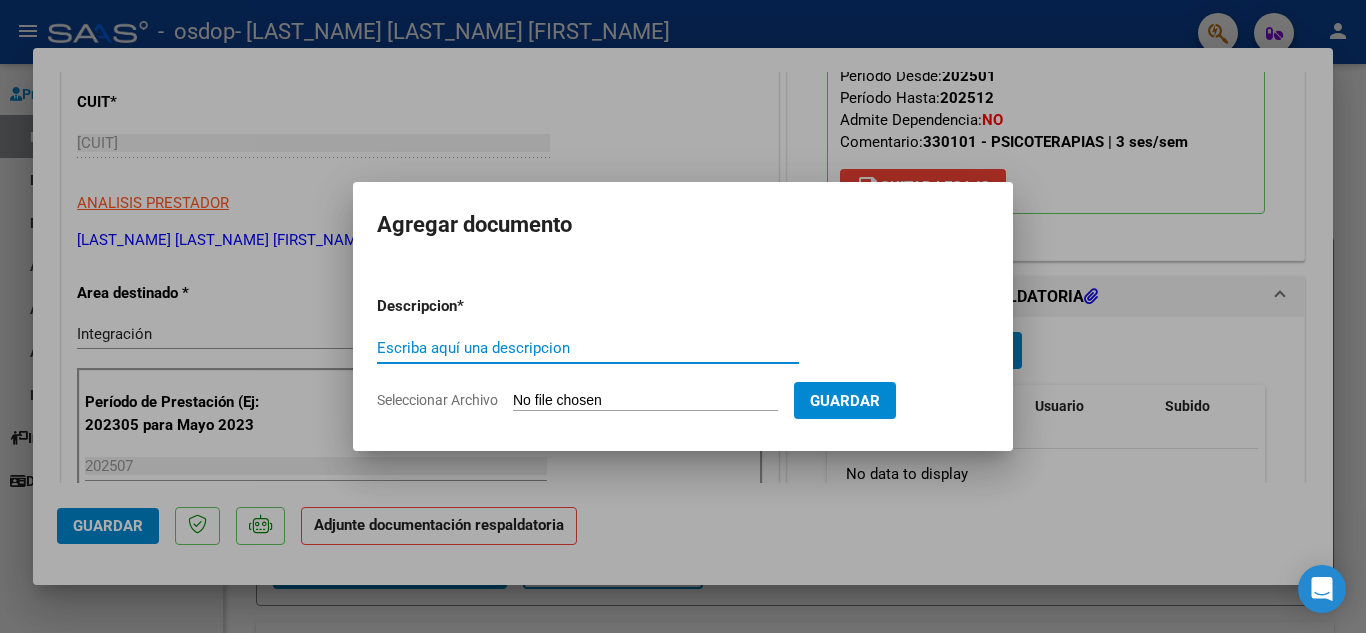 click on "Seleccionar Archivo" at bounding box center [645, 401] 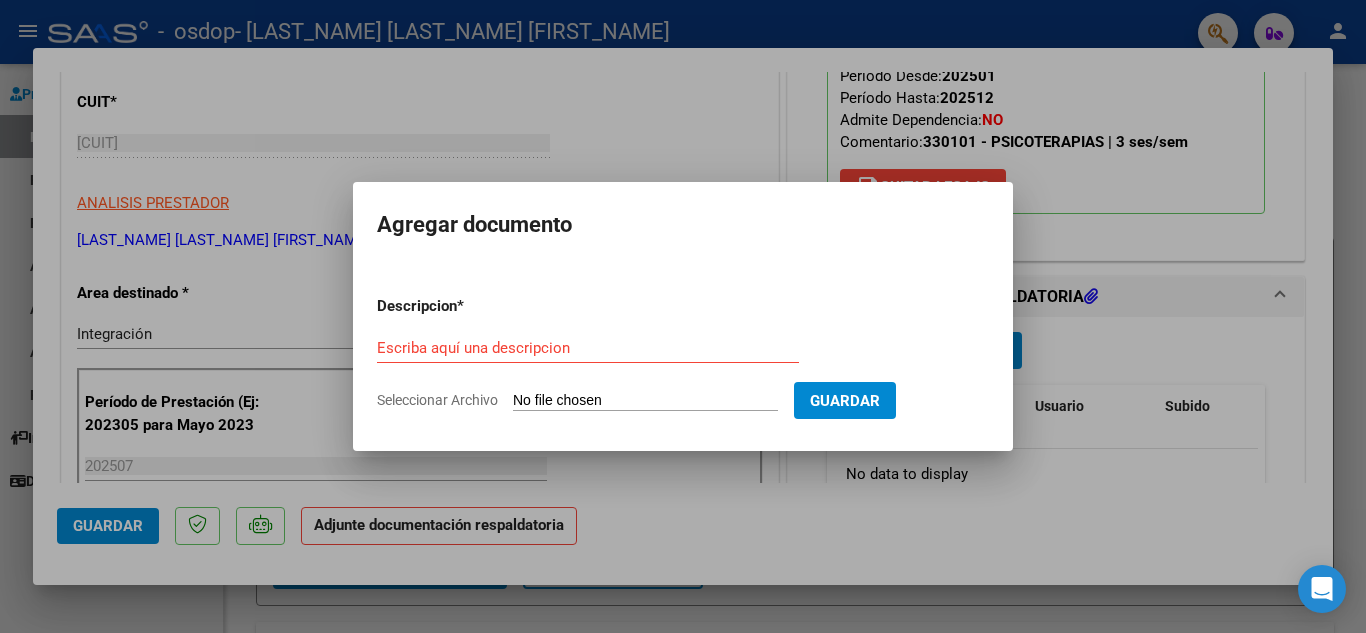 type on "C:\fakepath\Asistencia Psicologia [PERSON_NAME][DATE].pdf" 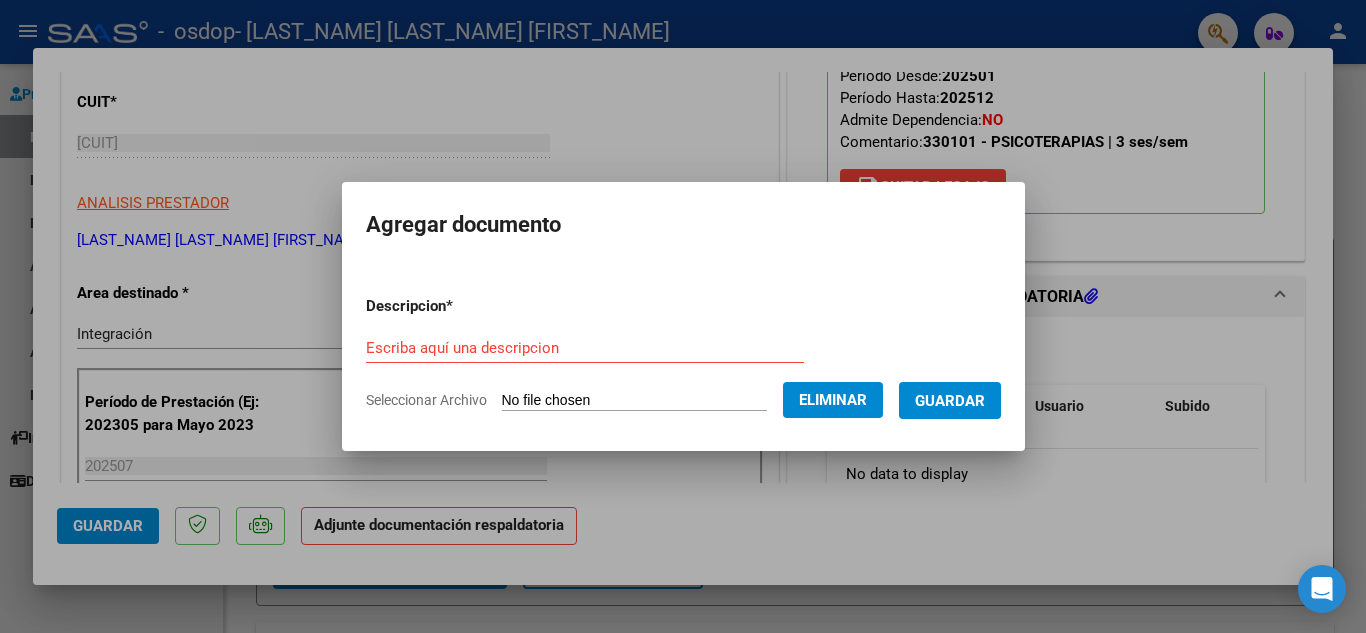 click on "Escriba aquí una descripcion" at bounding box center (585, 348) 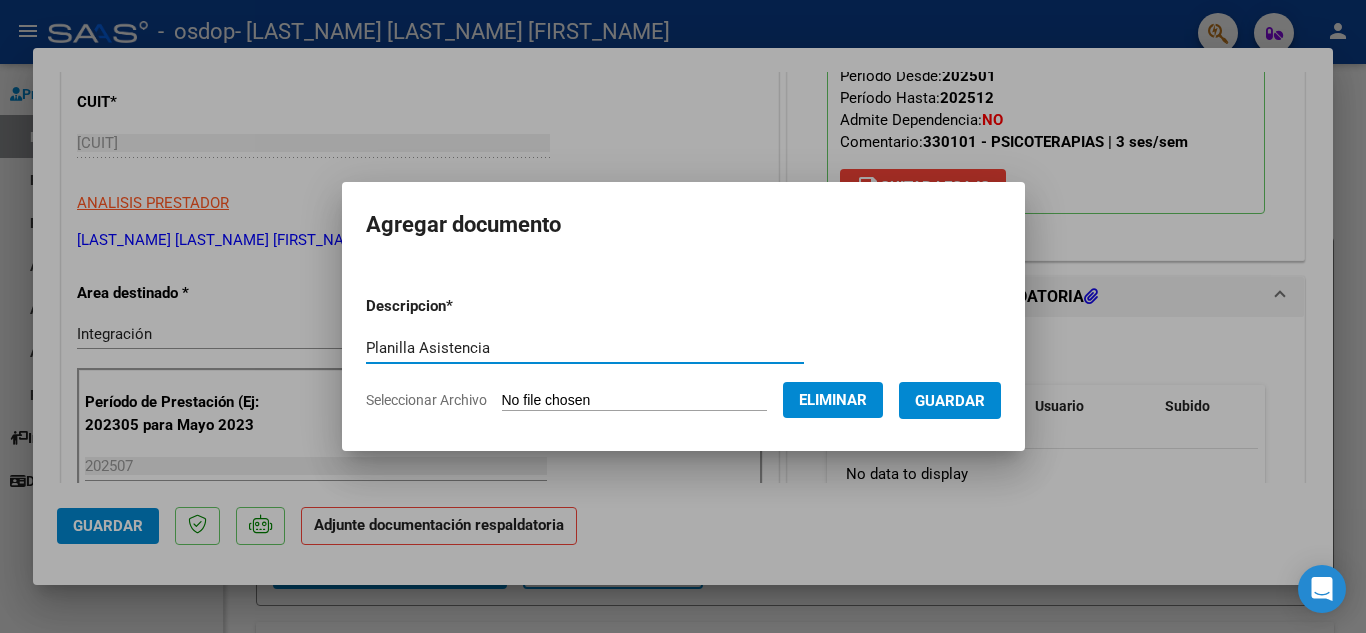 type on "Planilla Asistencia" 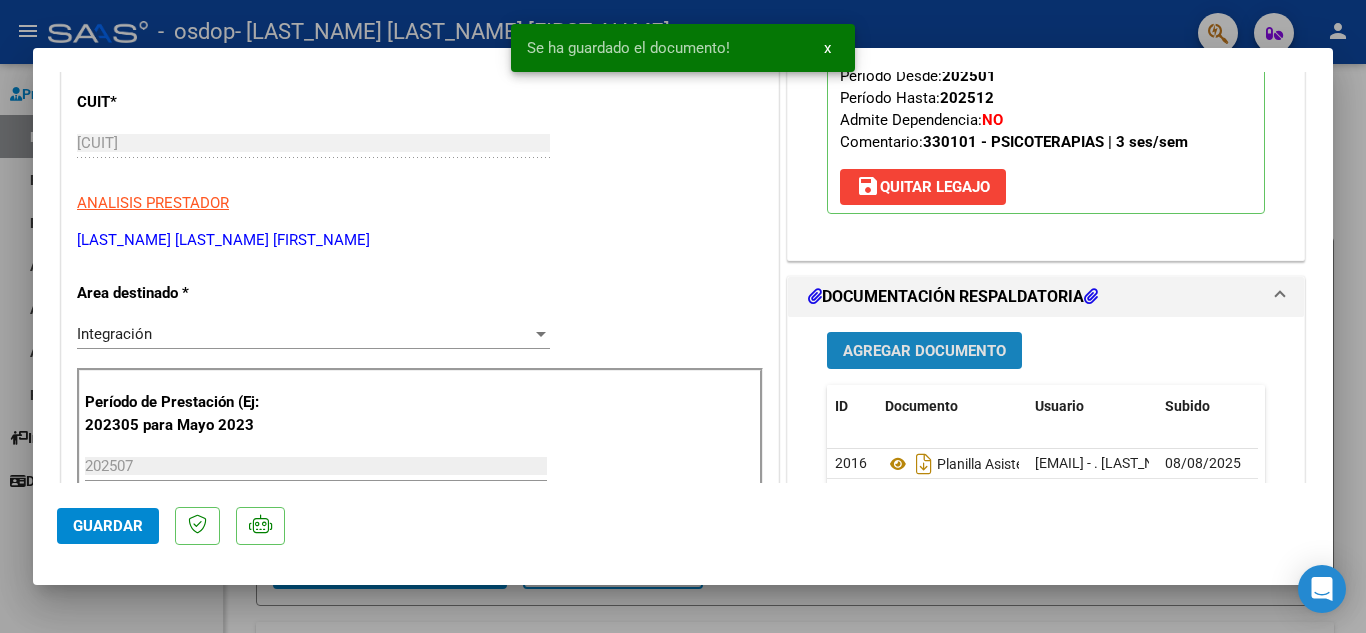 click on "Agregar Documento" at bounding box center (924, 351) 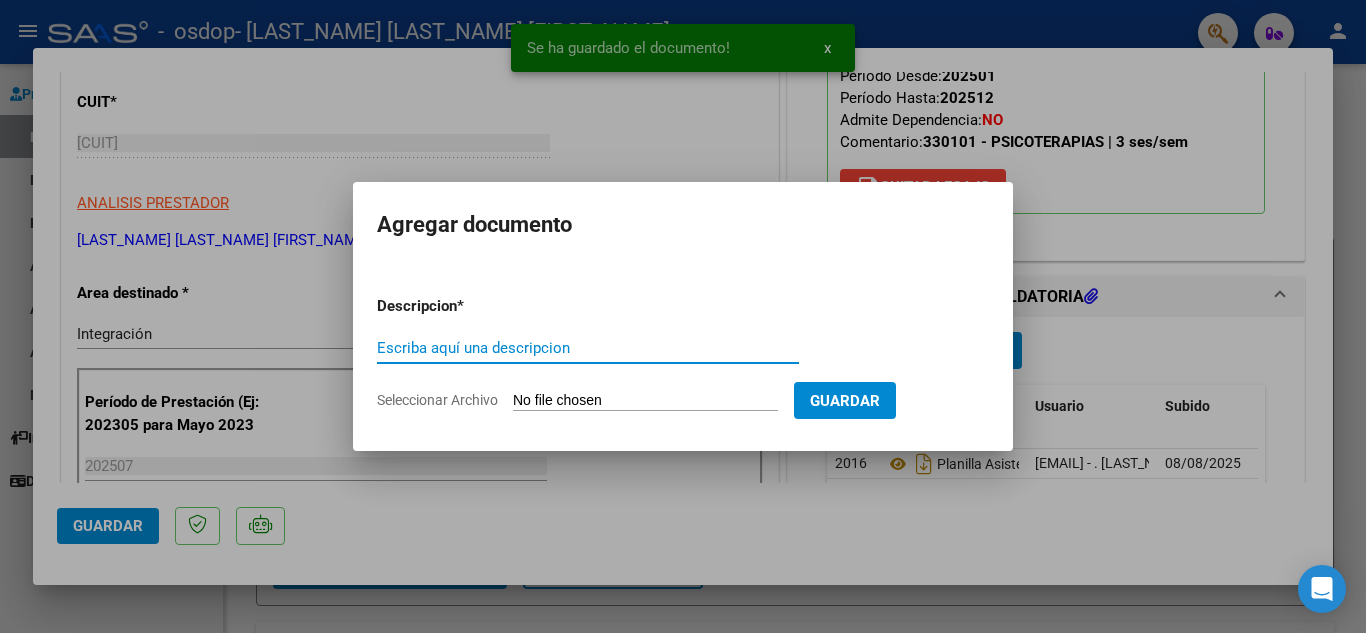 click on "Seleccionar Archivo" at bounding box center (645, 401) 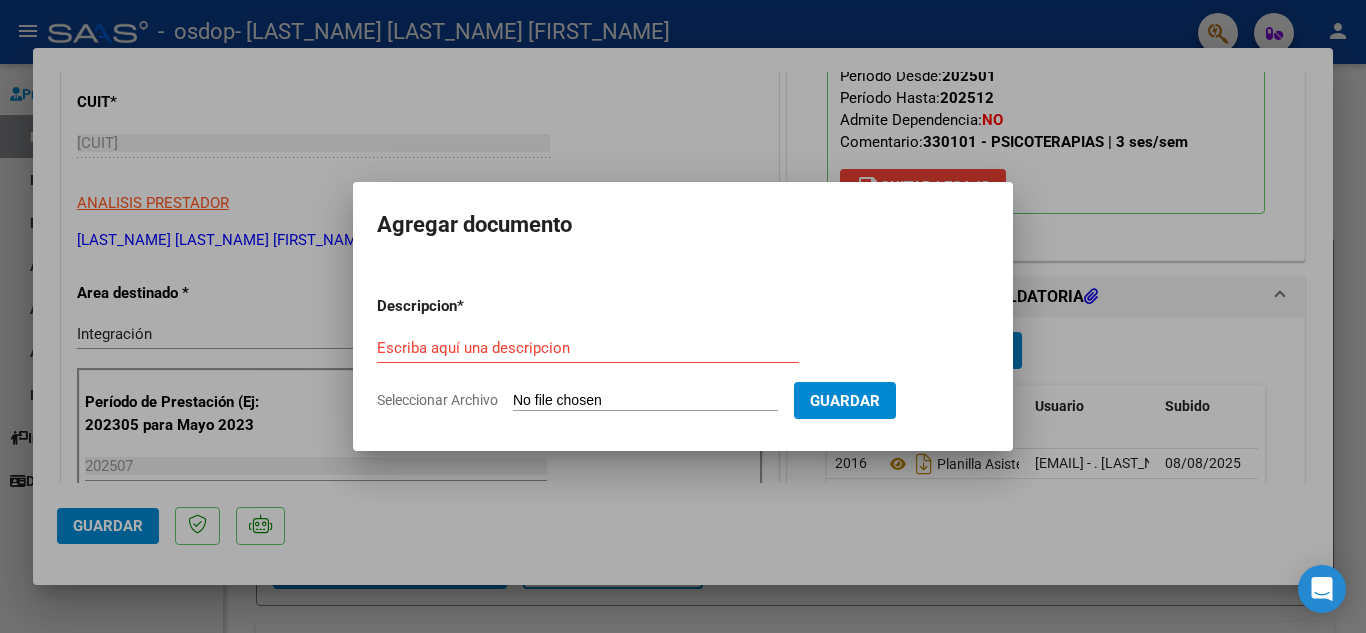 type on "C:\fakepath\Captura de pantalla [DATE] [TIME].png" 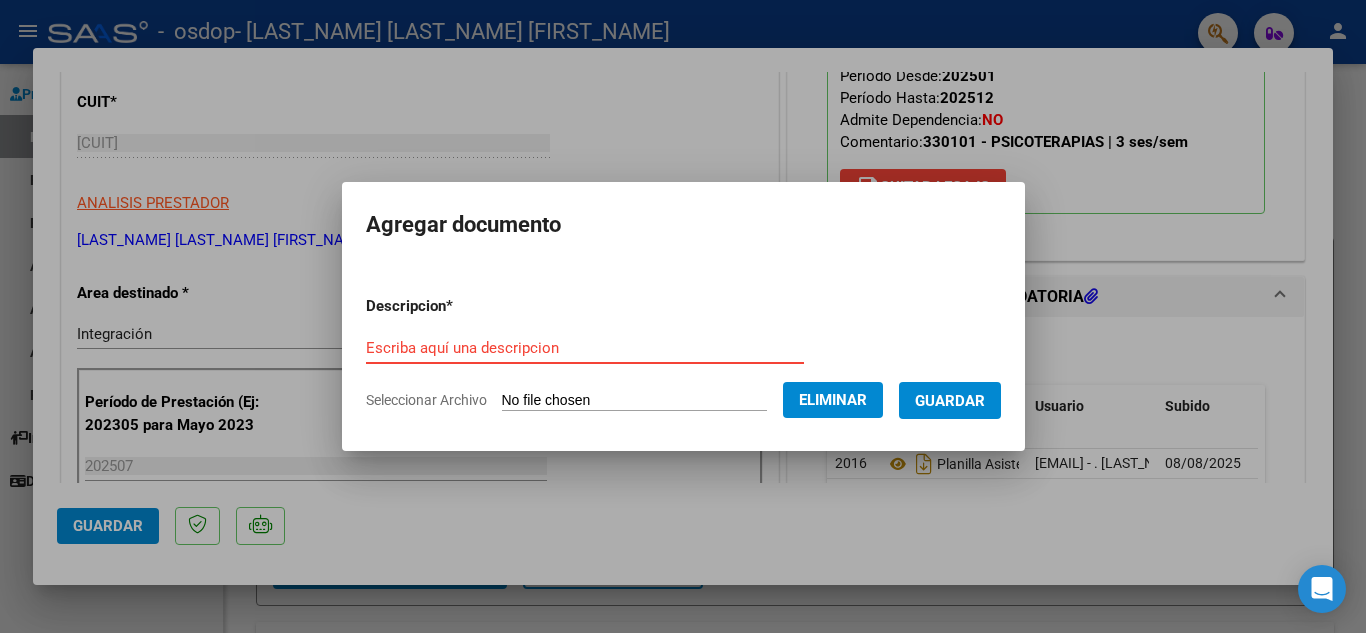 click on "Escriba aquí una descripcion" at bounding box center (585, 348) 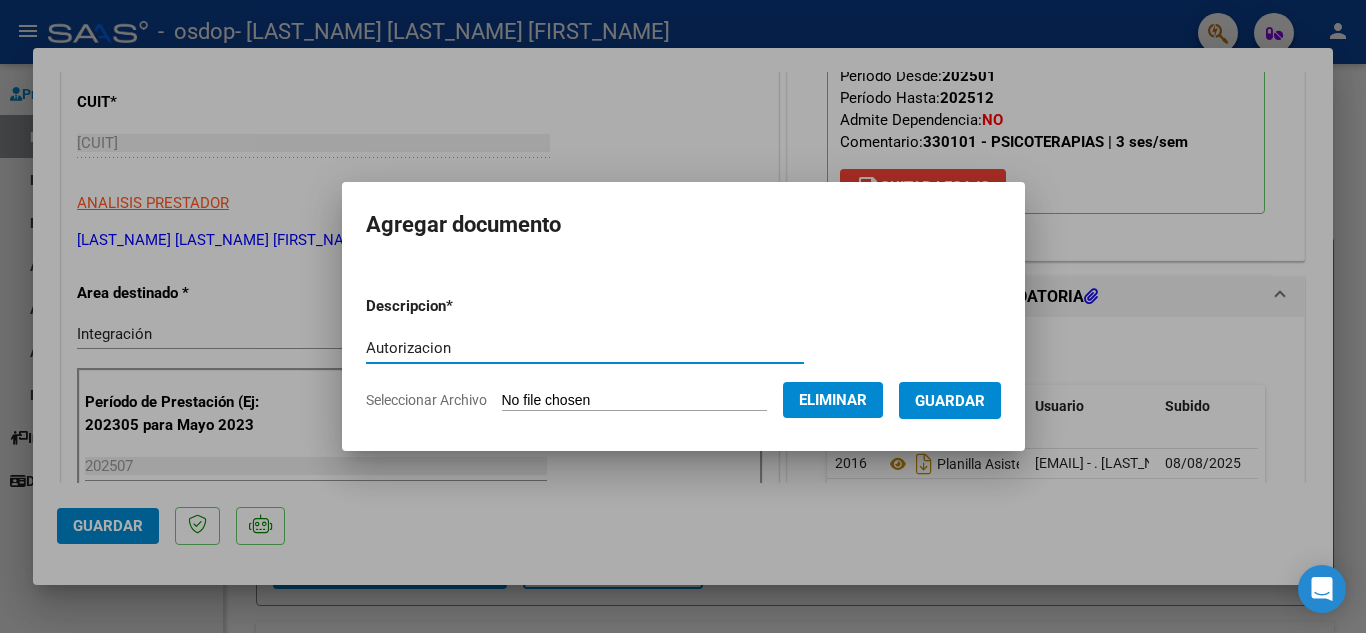 type on "Autorizacion" 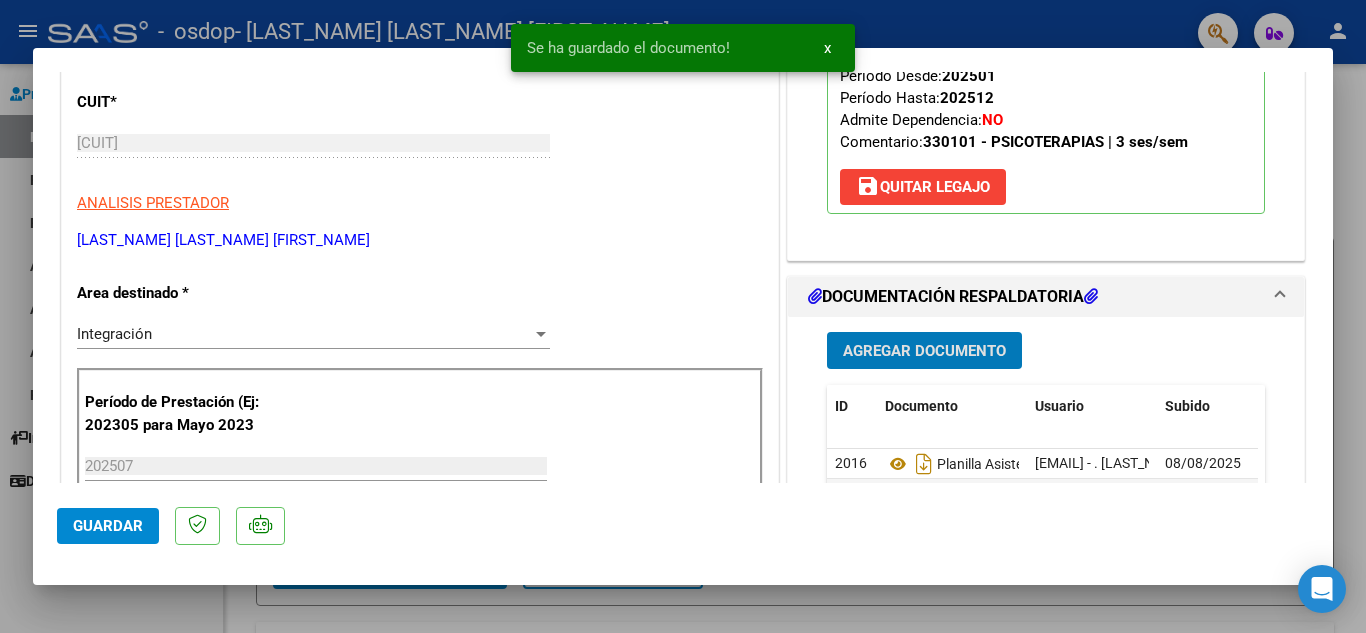 click on "Agregar Documento" at bounding box center [924, 351] 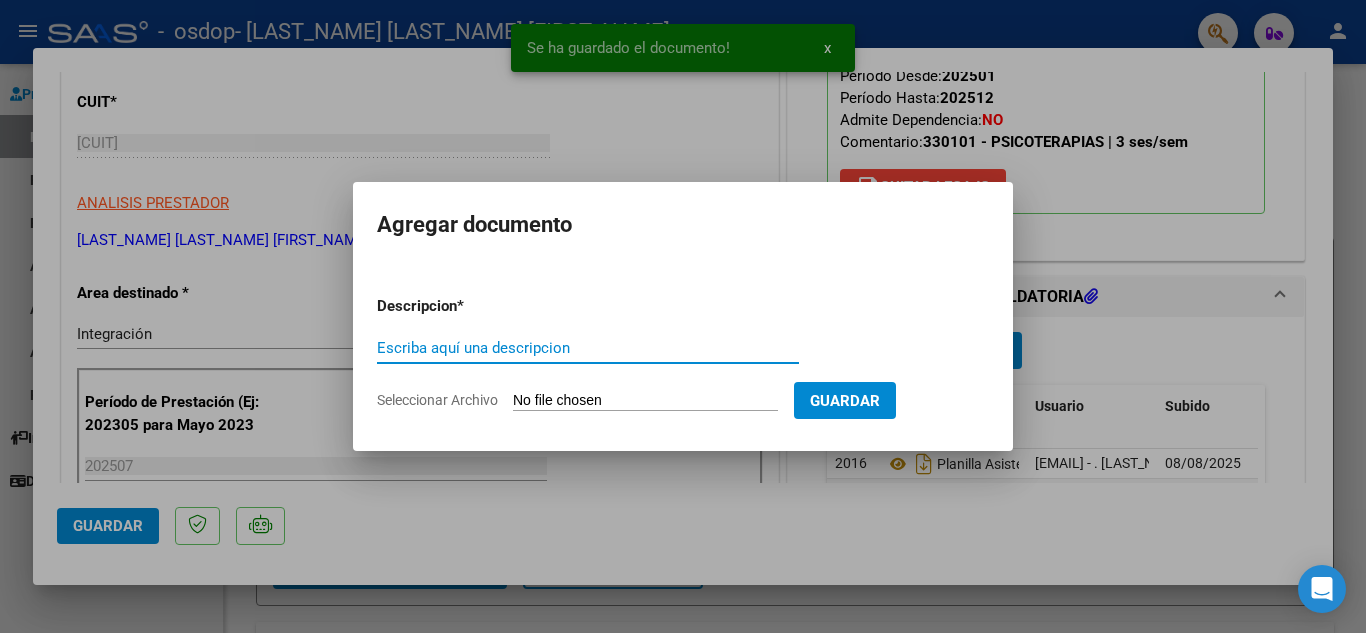 click on "Seleccionar Archivo" at bounding box center (645, 401) 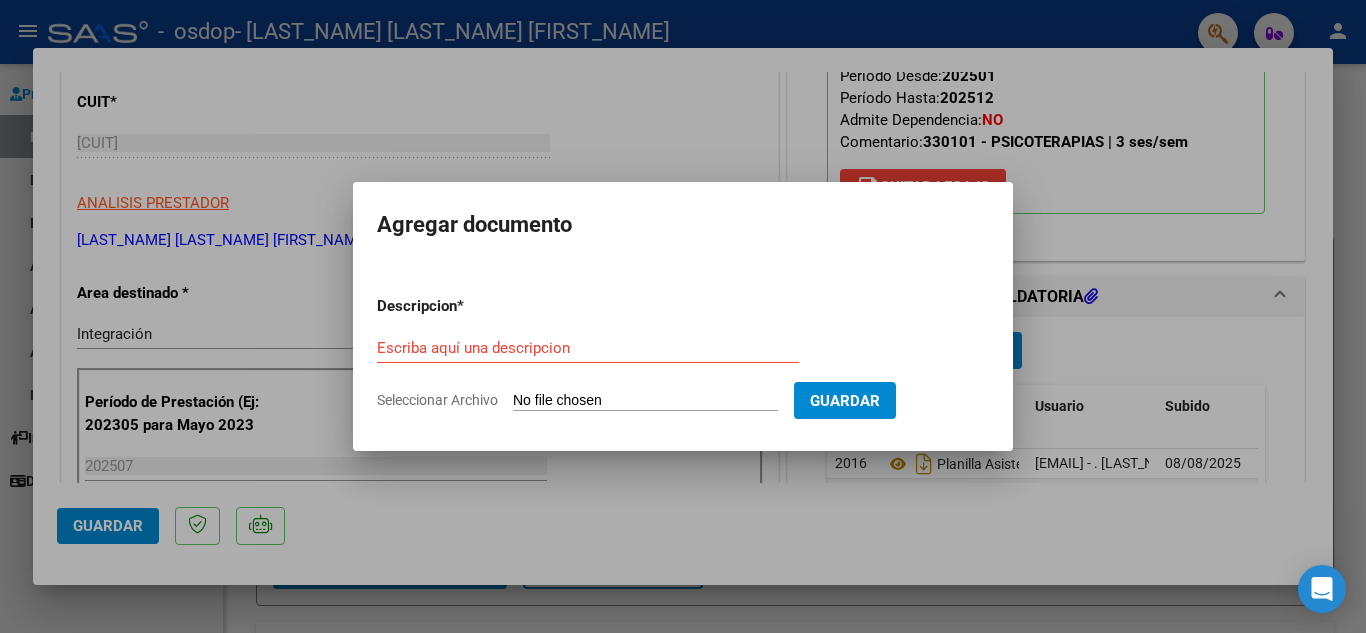 type on "C:\fakepath\INFORME EVOLUTIVO [DATE] [PERSON_NAME].pdf" 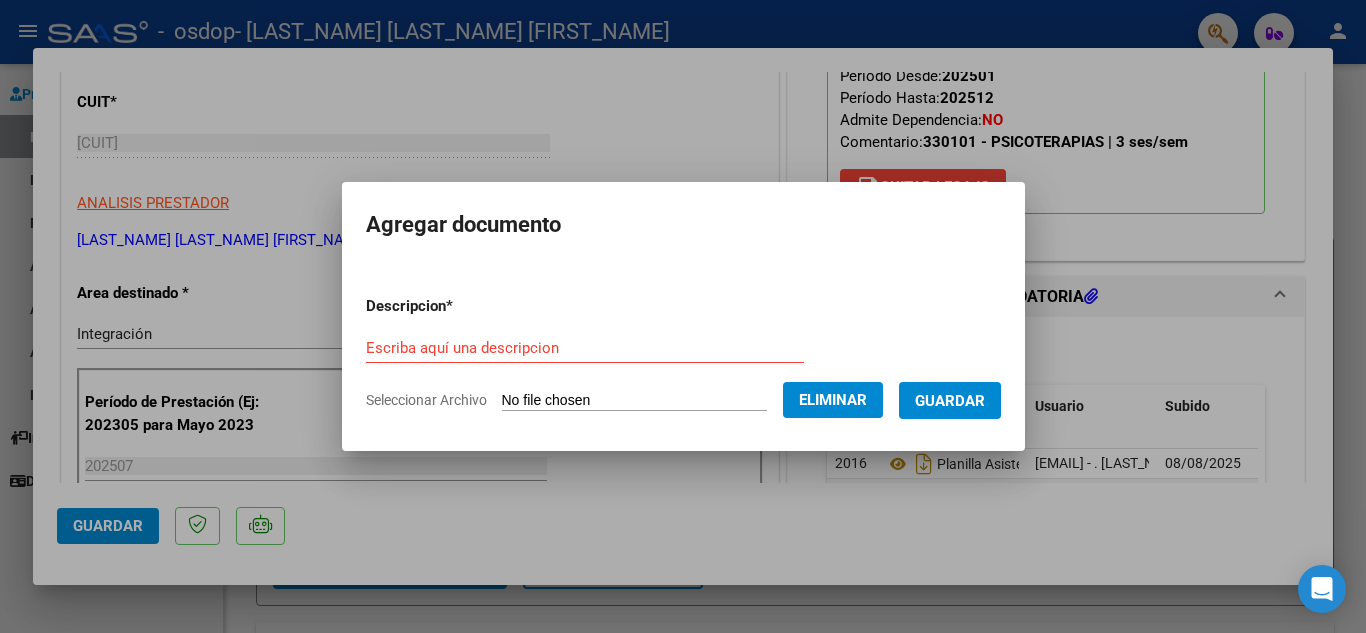 click on "Escriba aquí una descripcion" at bounding box center [585, 348] 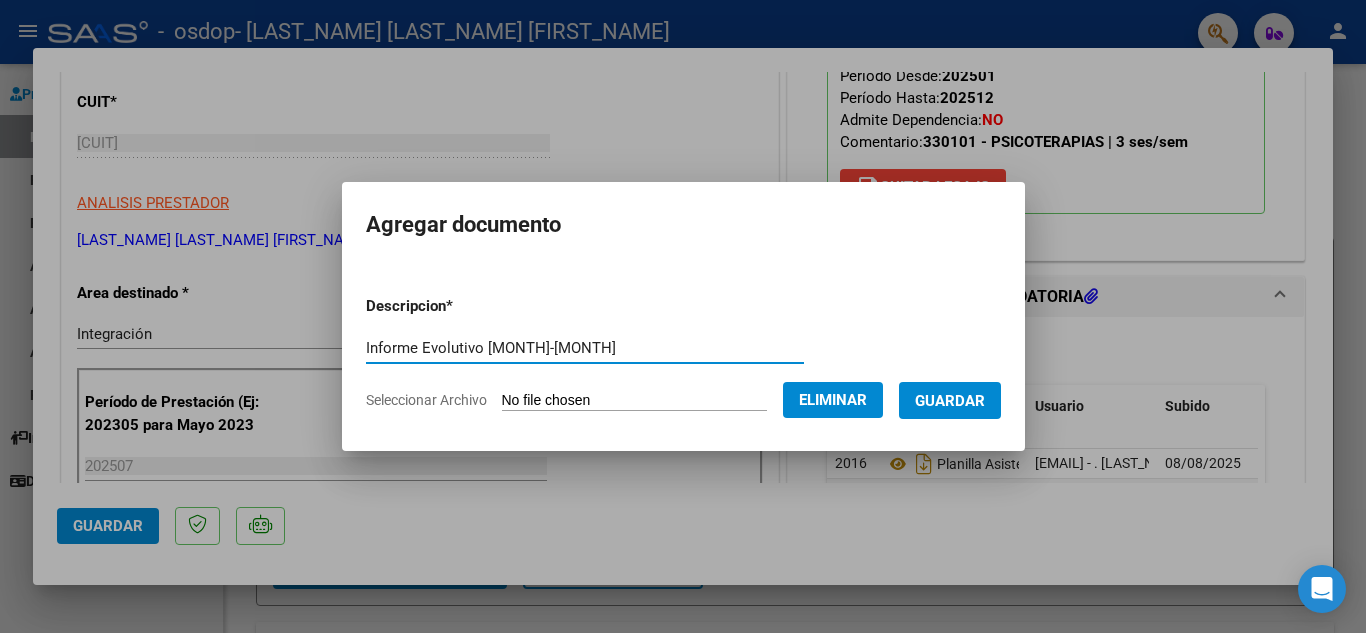 type on "Informe Evolutivo [MONTH]-[MONTH]" 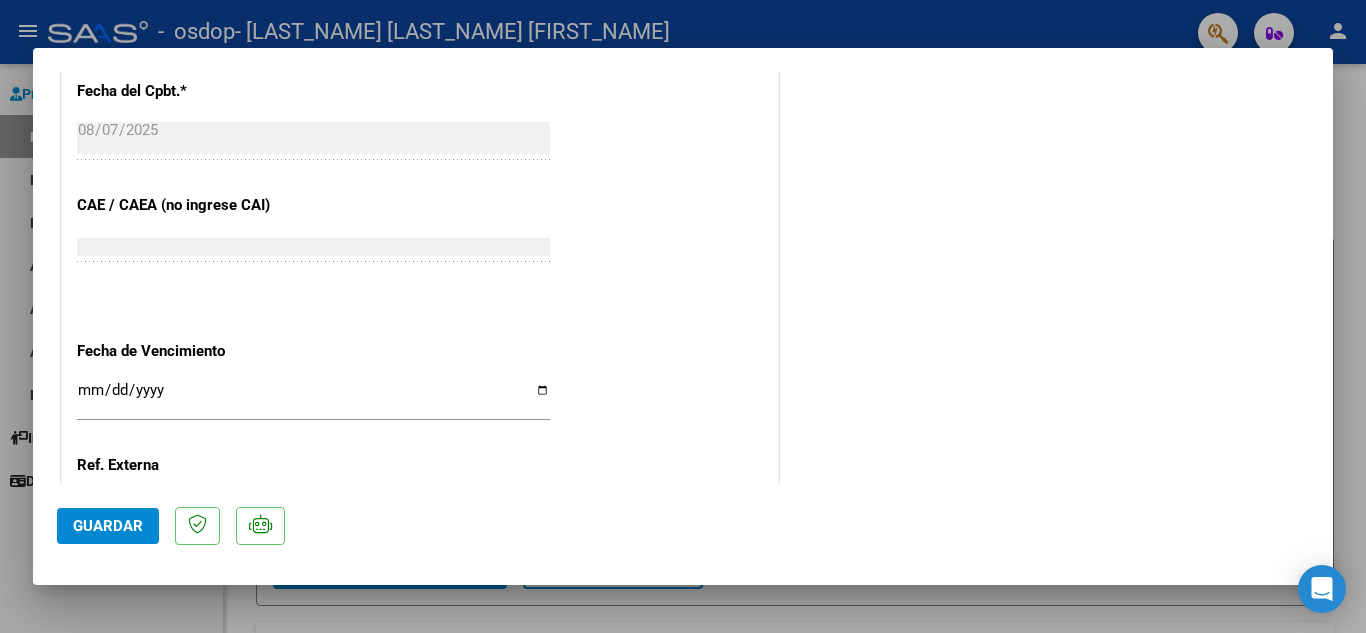 scroll, scrollTop: 1379, scrollLeft: 0, axis: vertical 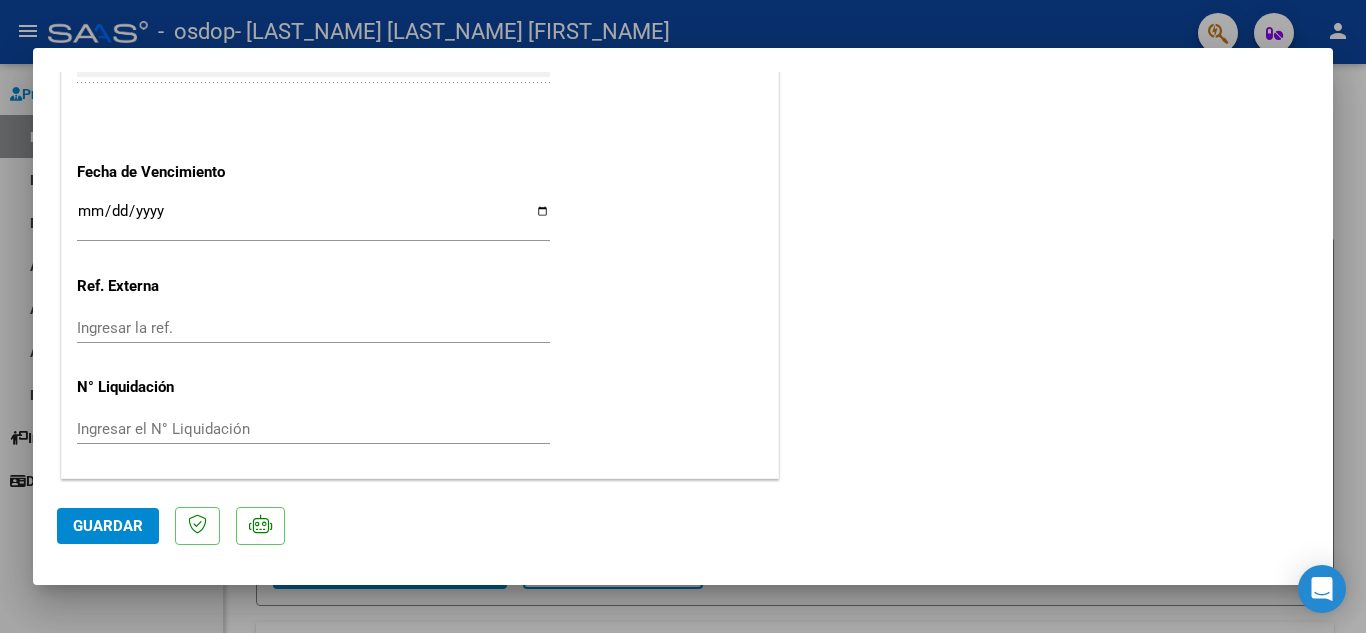 click on "Guardar" 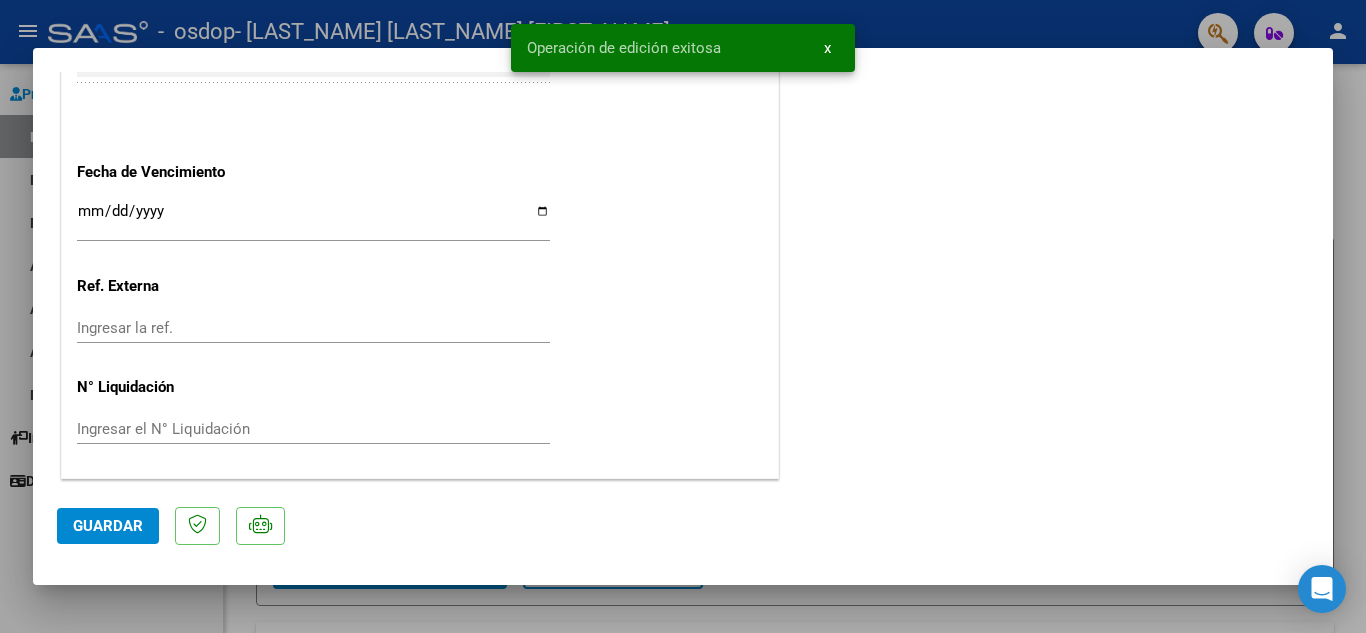 click at bounding box center [683, 316] 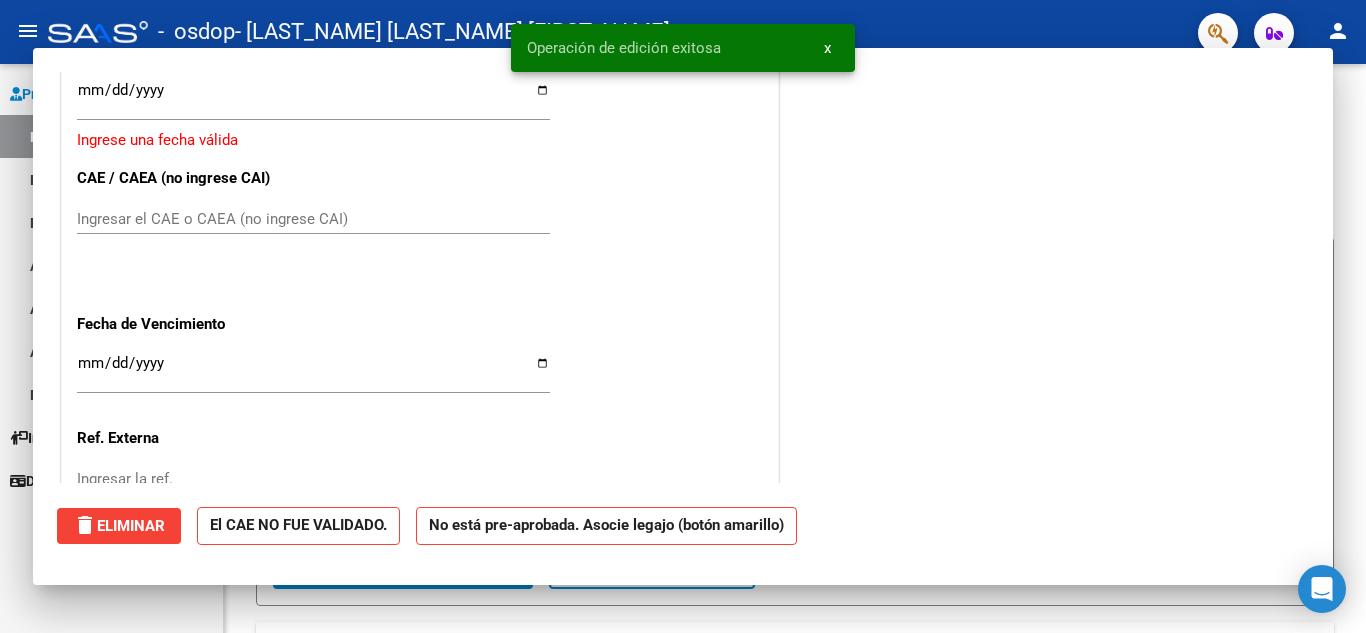 scroll, scrollTop: 1531, scrollLeft: 0, axis: vertical 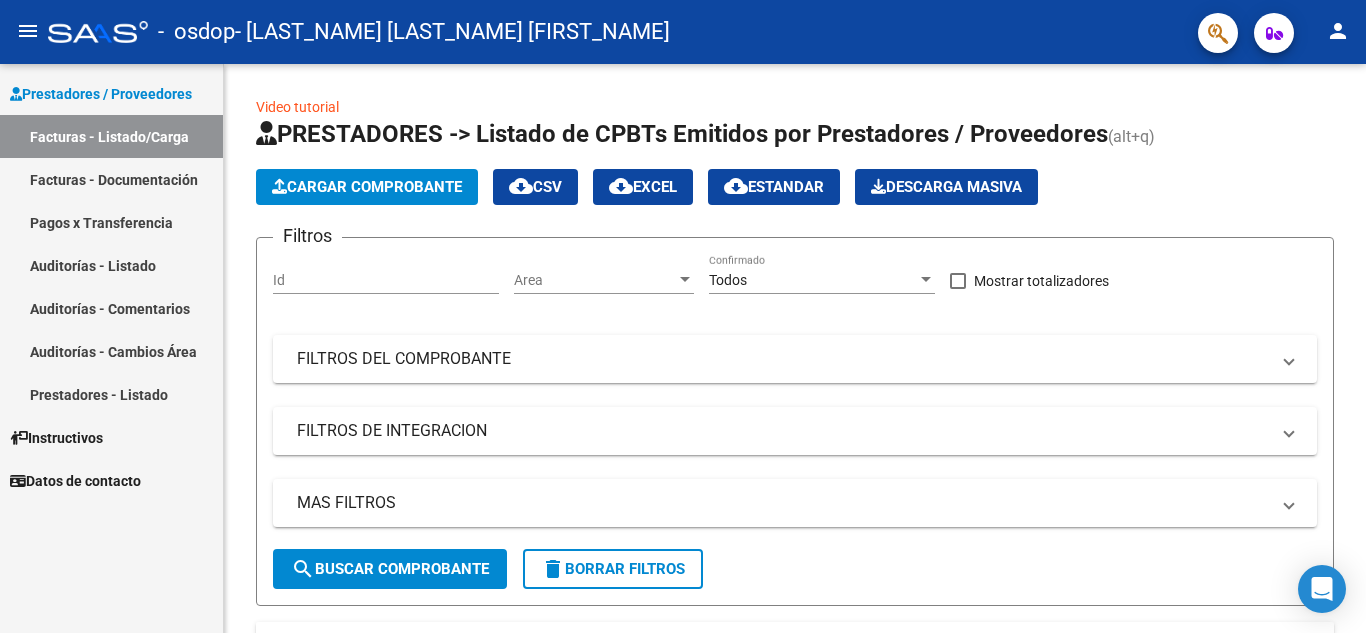 click on "Facturas - Listado/Carga" at bounding box center (111, 136) 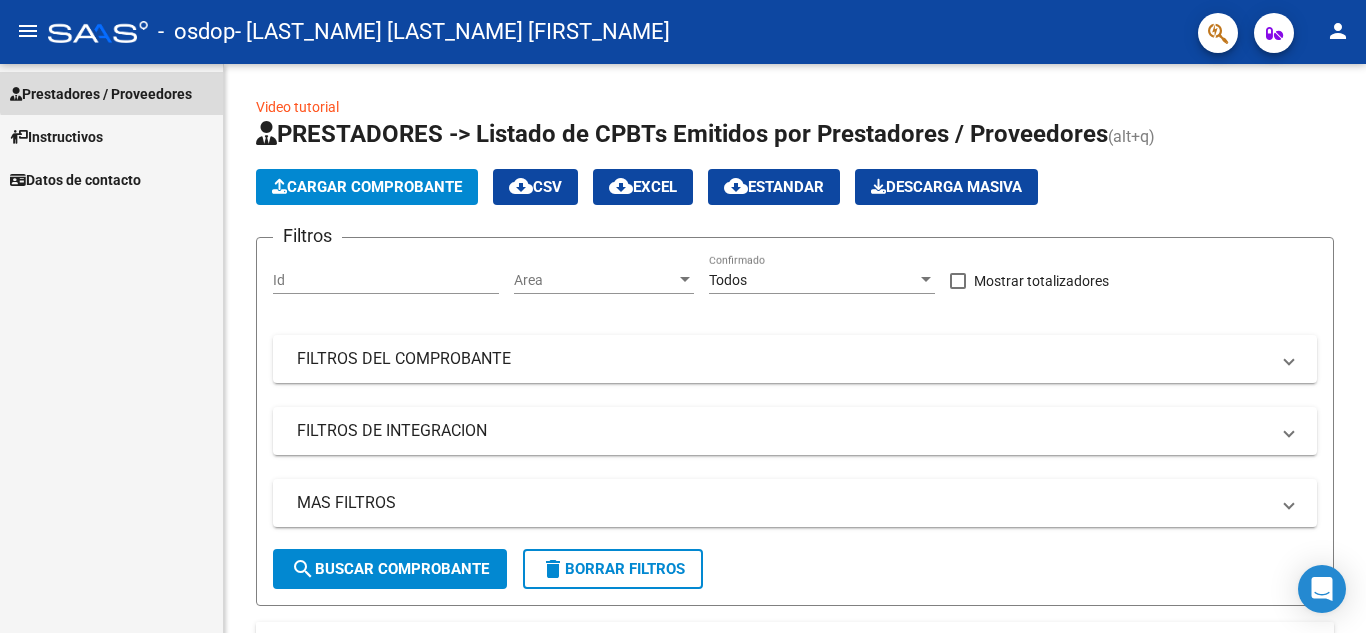 click on "Prestadores / Proveedores" at bounding box center (111, 93) 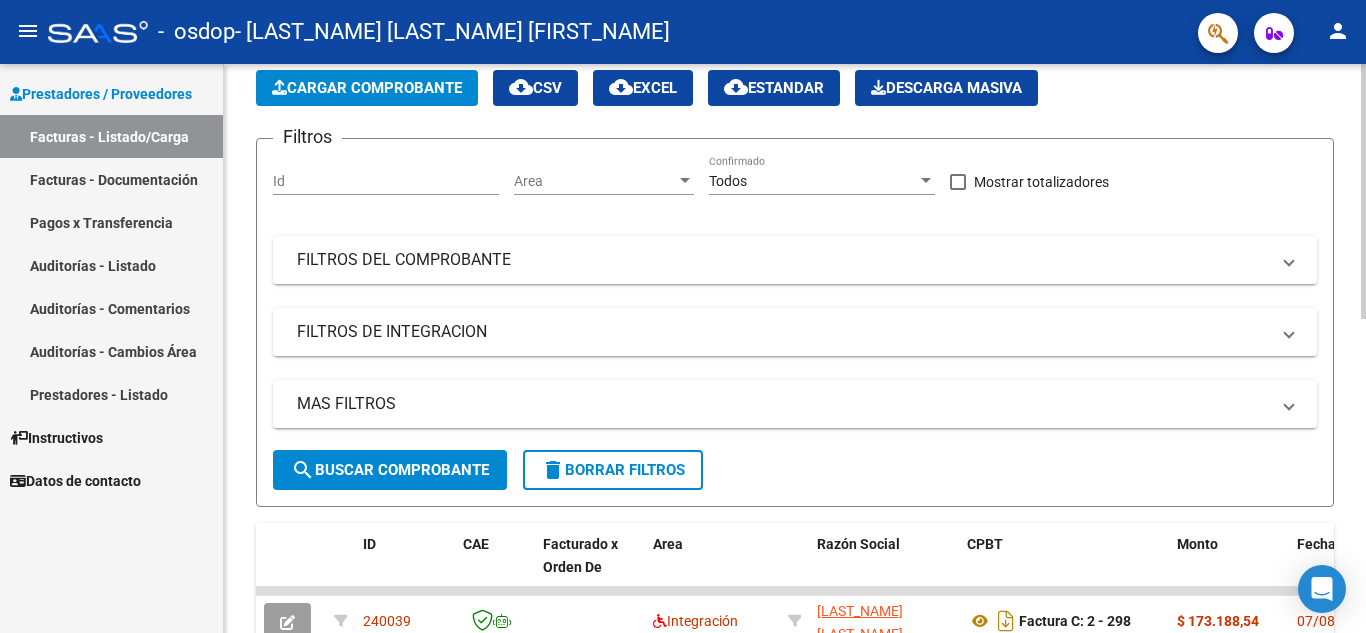scroll, scrollTop: 0, scrollLeft: 0, axis: both 